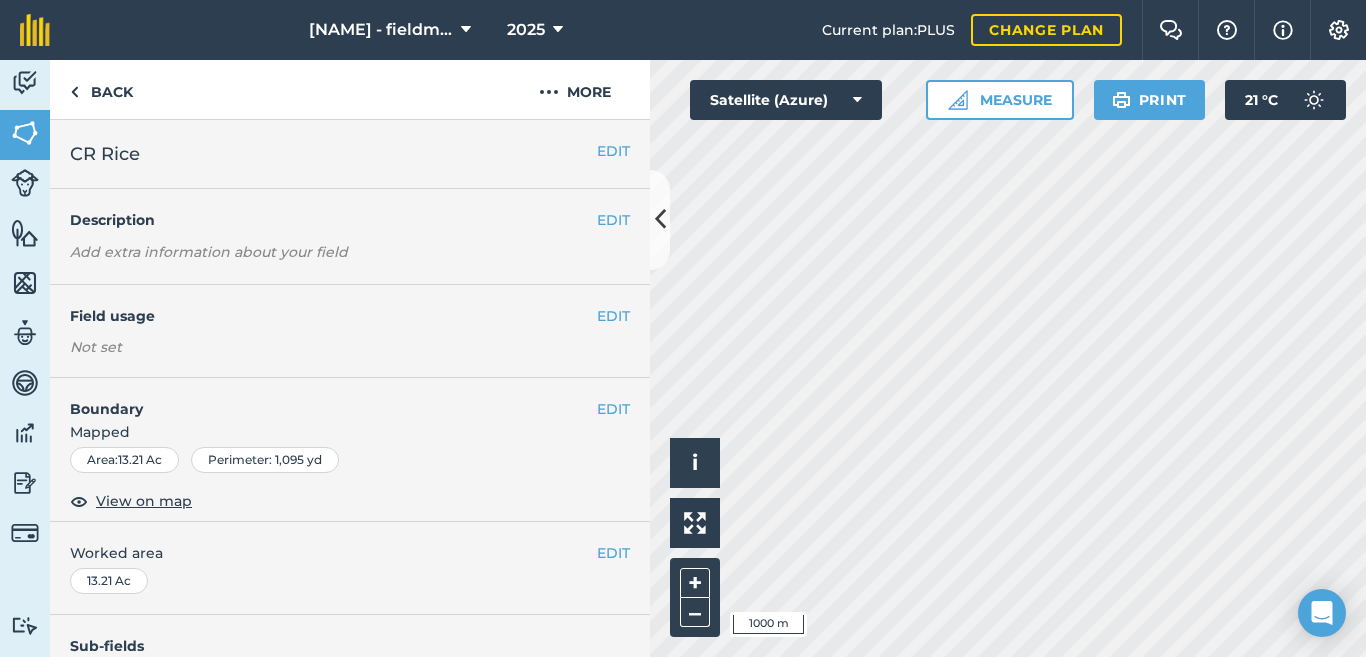 scroll, scrollTop: 0, scrollLeft: 0, axis: both 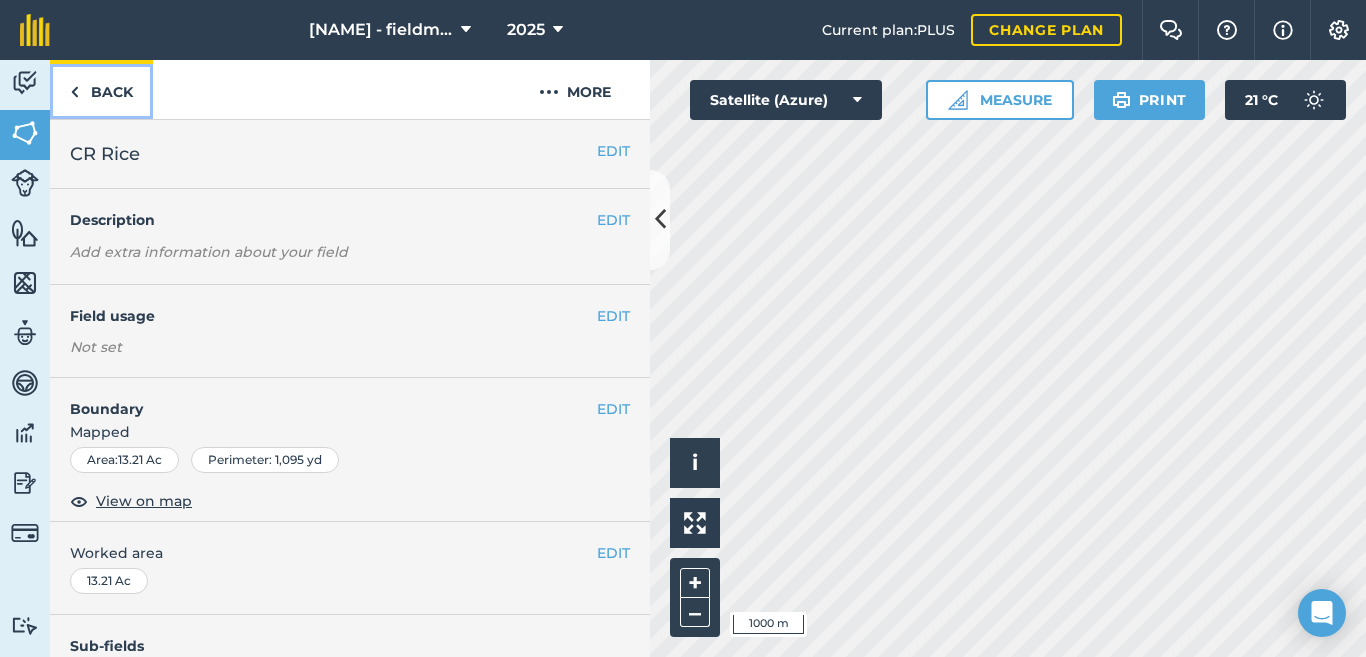 click on "Back" at bounding box center [101, 89] 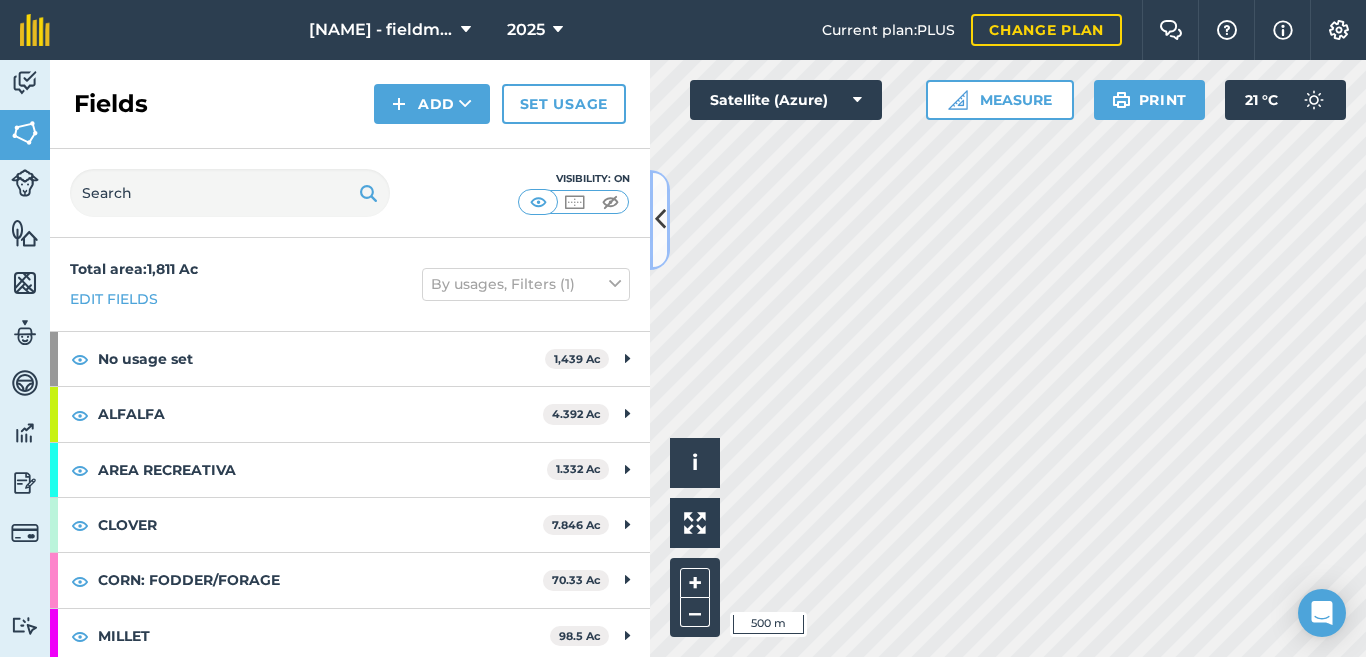click at bounding box center (660, 219) 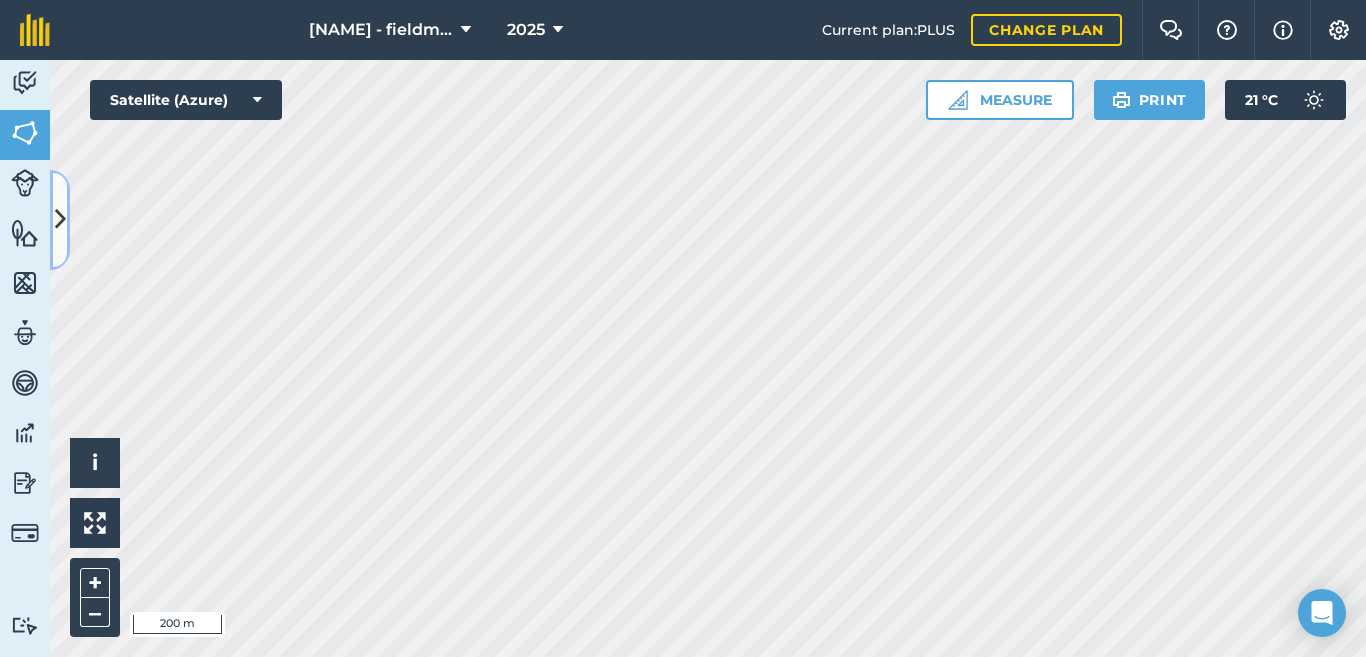 click at bounding box center (60, 219) 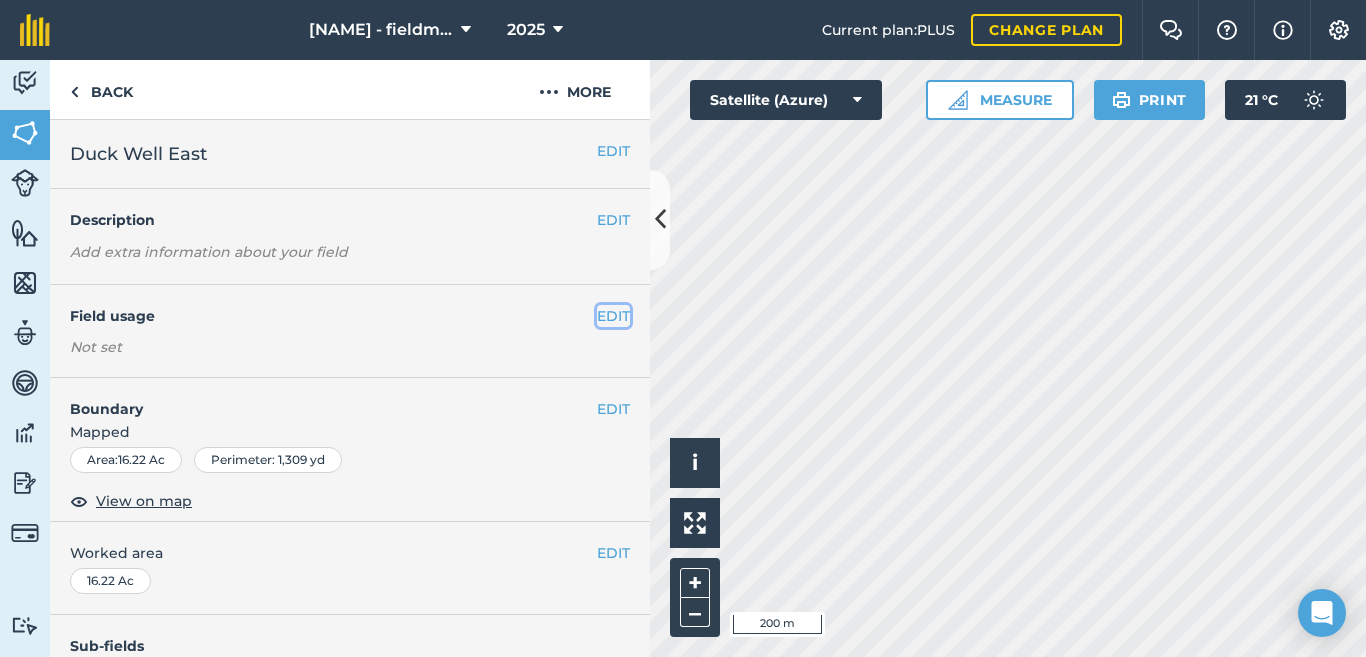 click on "EDIT" at bounding box center (613, 316) 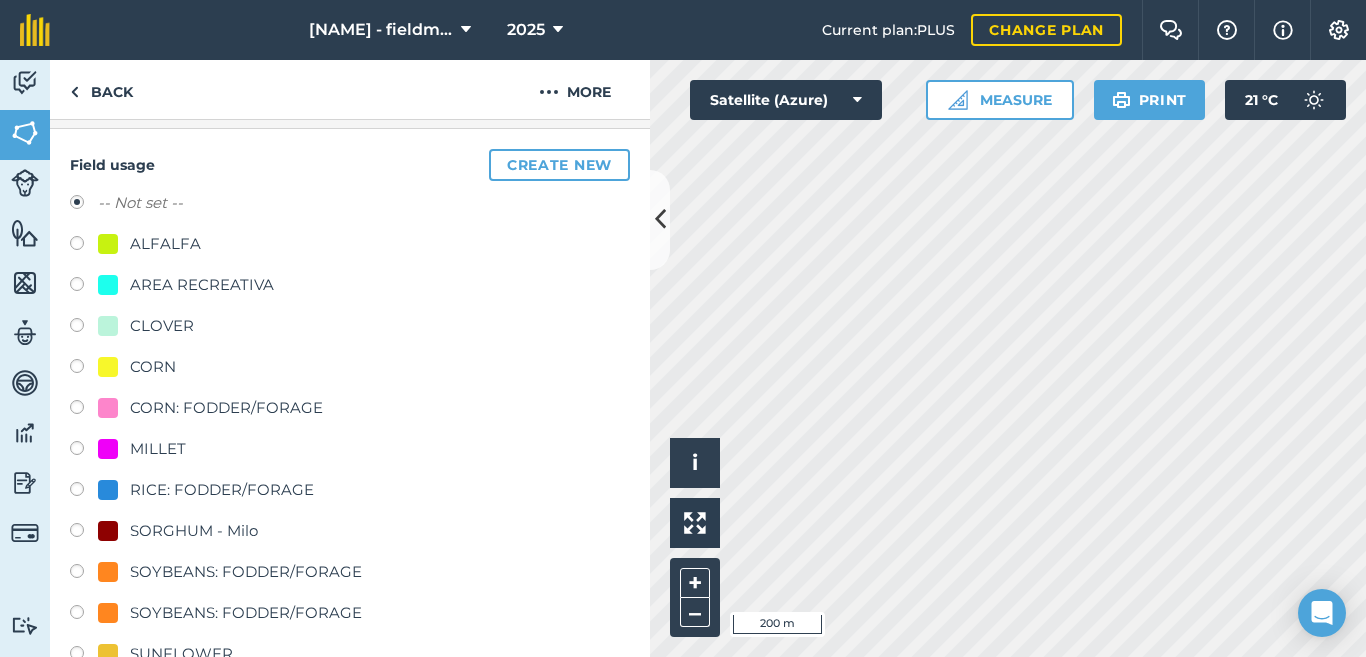 scroll, scrollTop: 200, scrollLeft: 0, axis: vertical 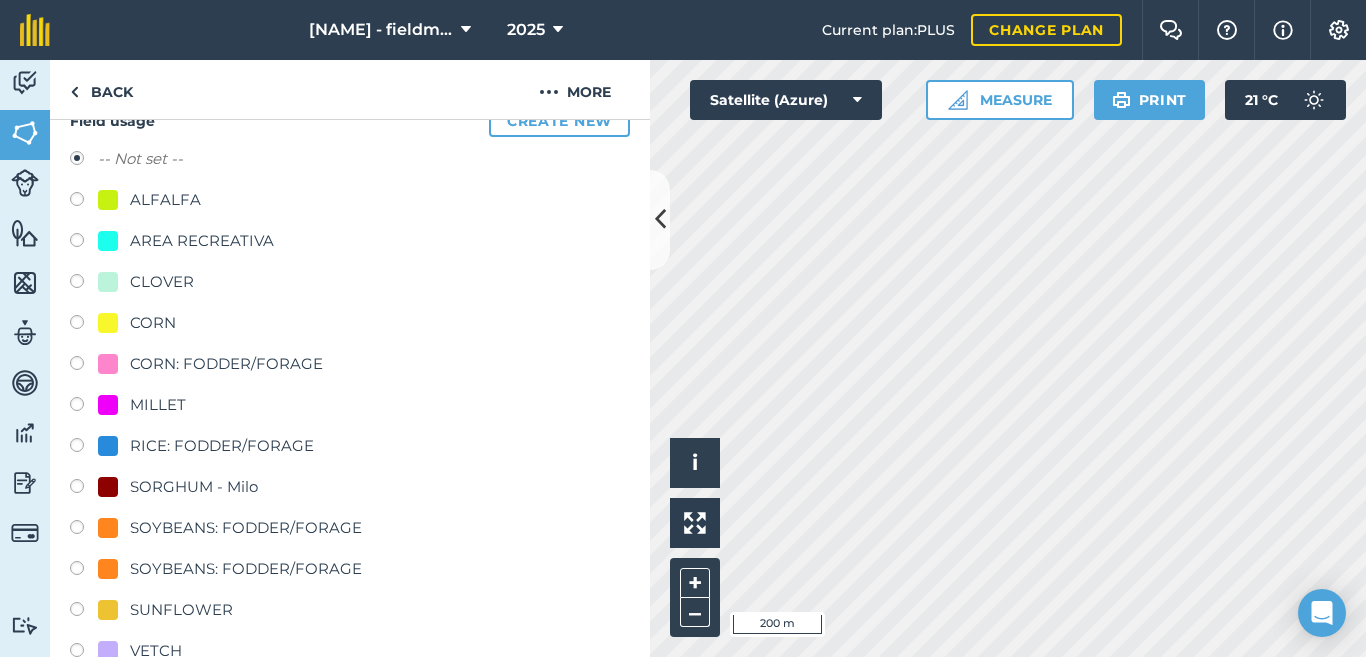click at bounding box center (84, 407) 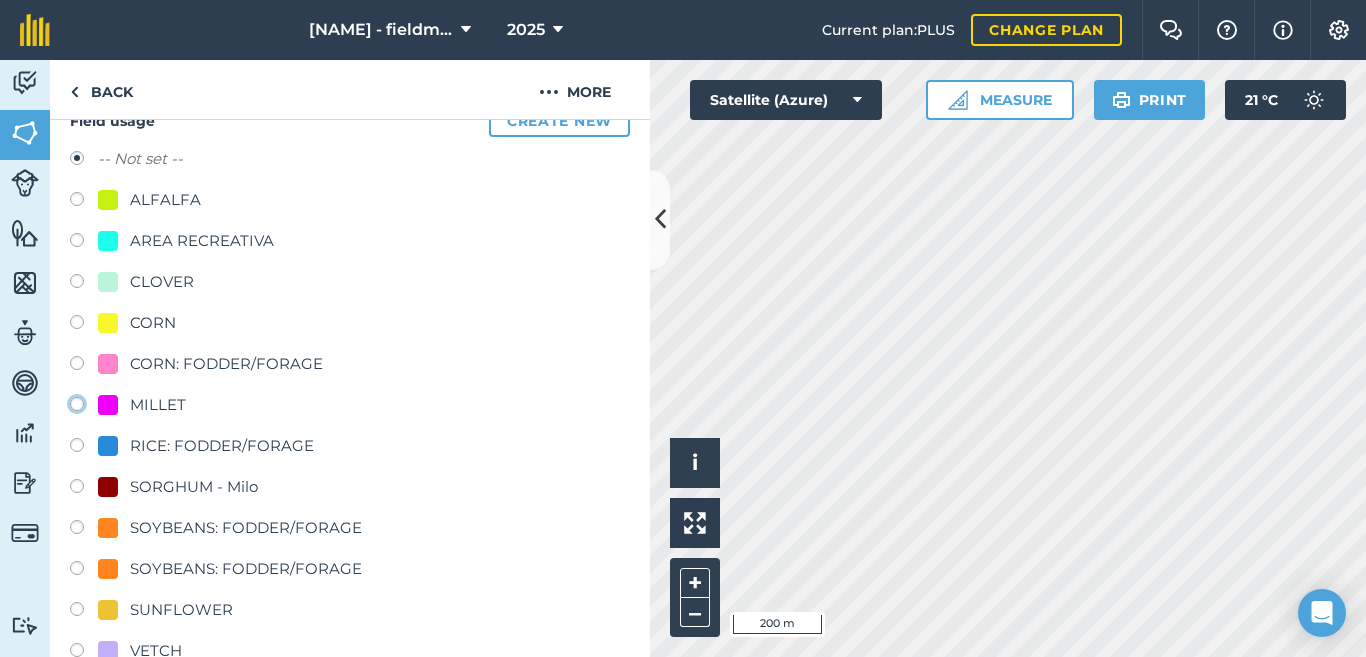 click on "MILLET" at bounding box center (-9923, 403) 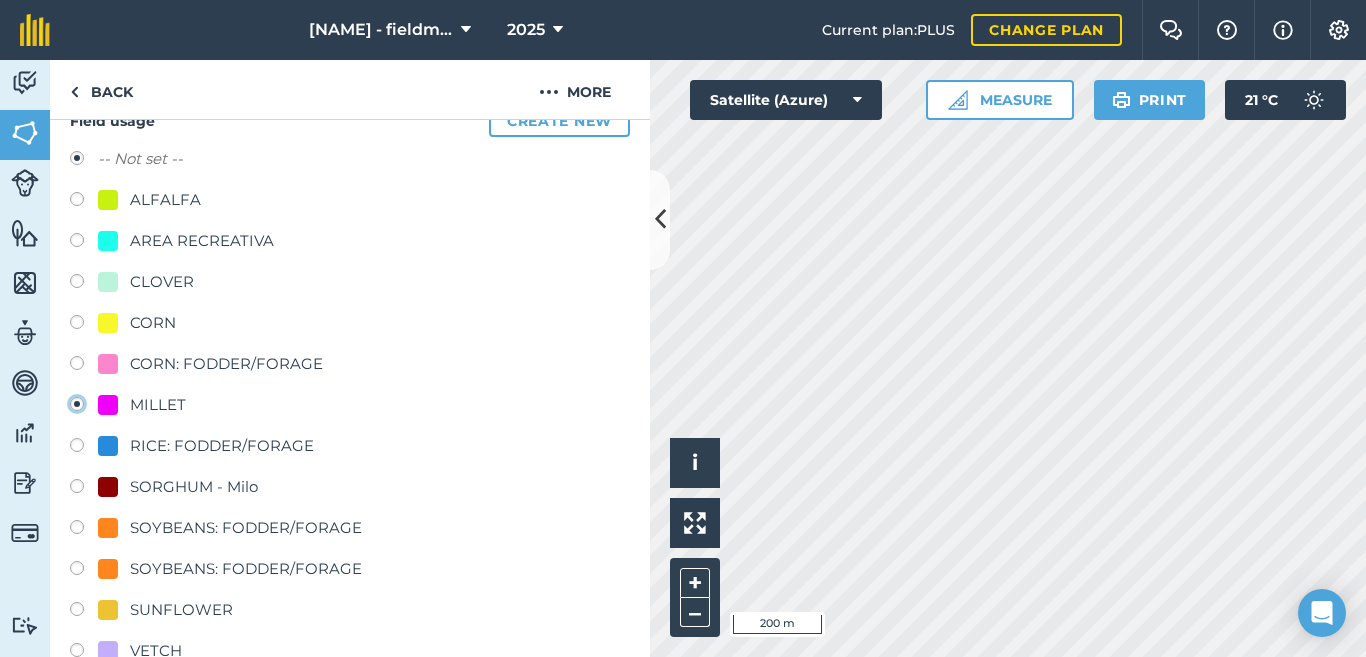 radio on "true" 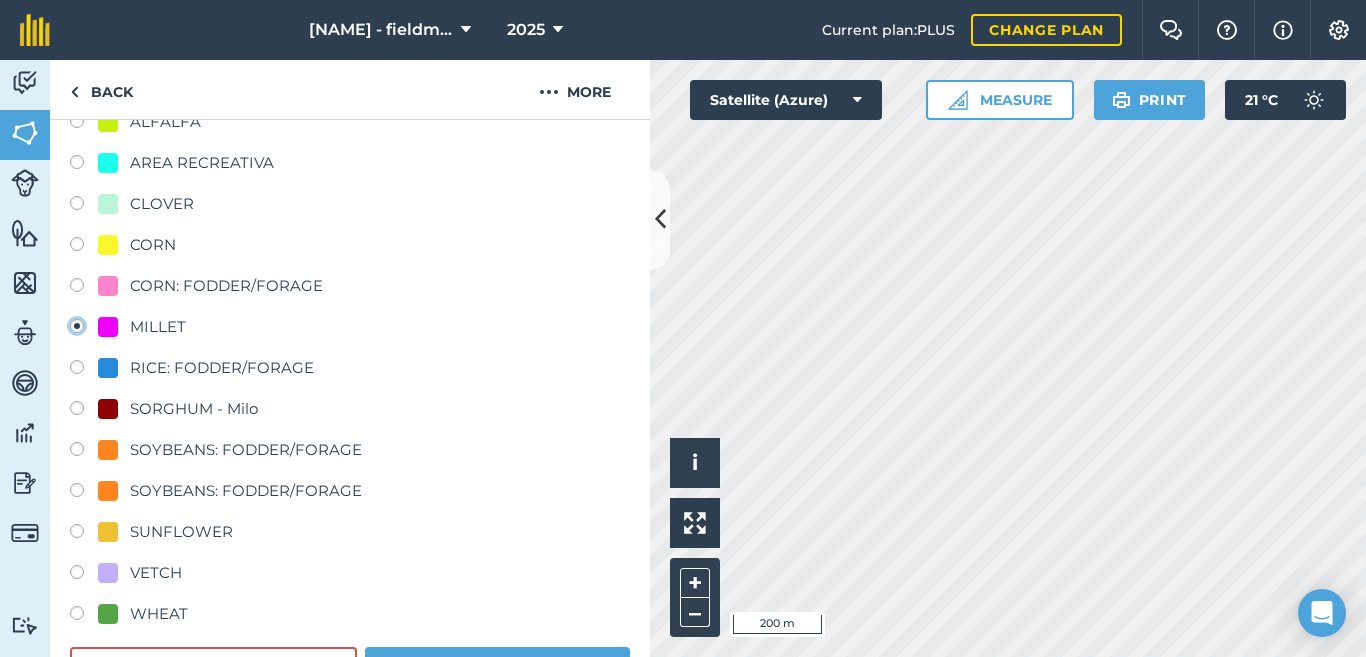 scroll, scrollTop: 533, scrollLeft: 0, axis: vertical 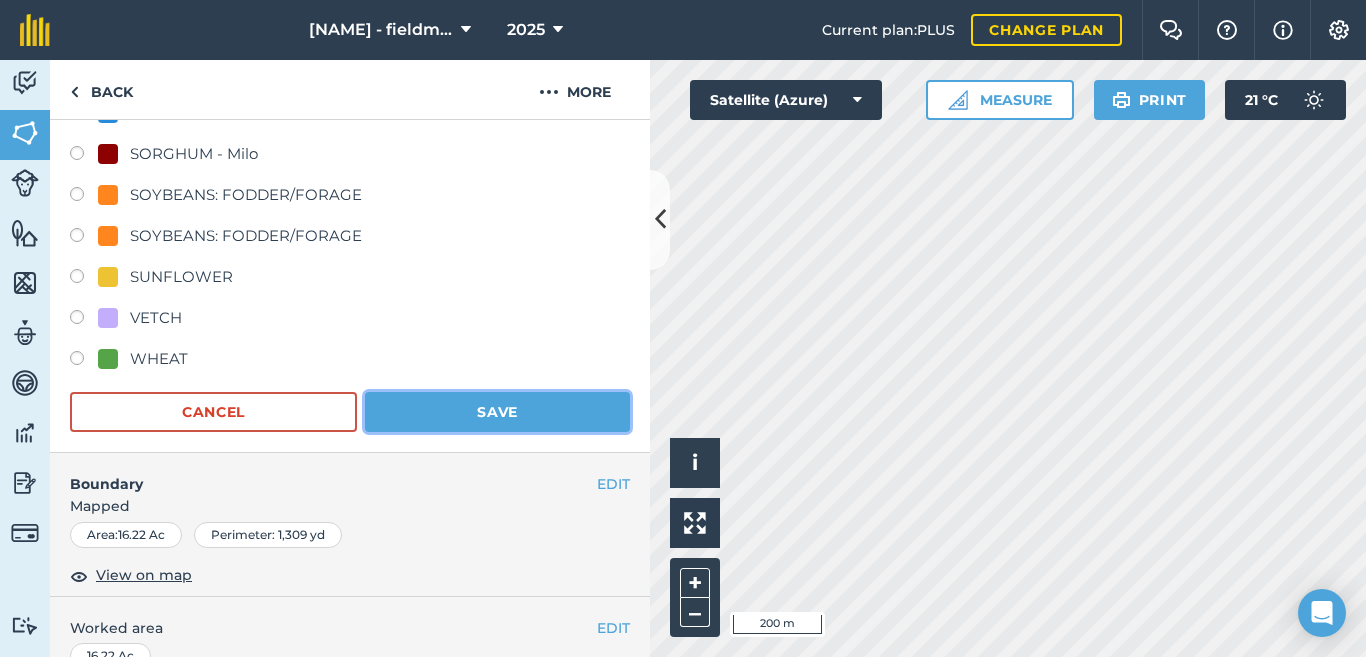 click on "Save" at bounding box center [497, 412] 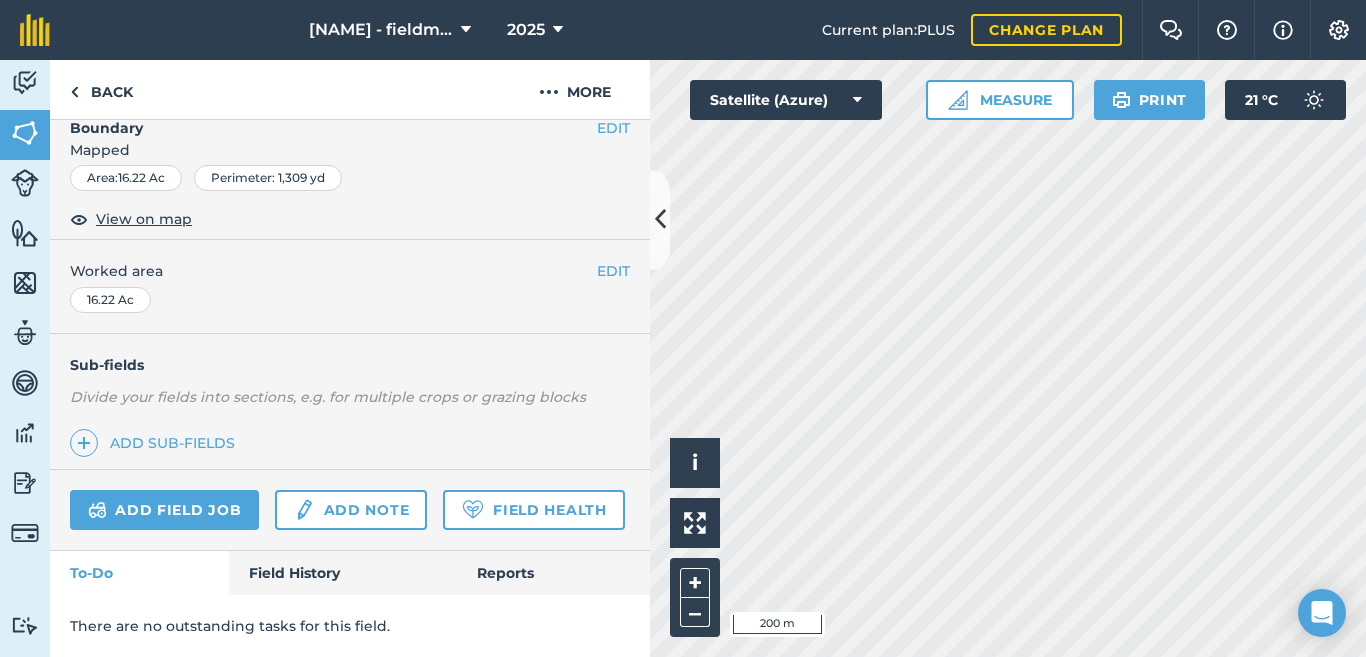 scroll, scrollTop: 340, scrollLeft: 0, axis: vertical 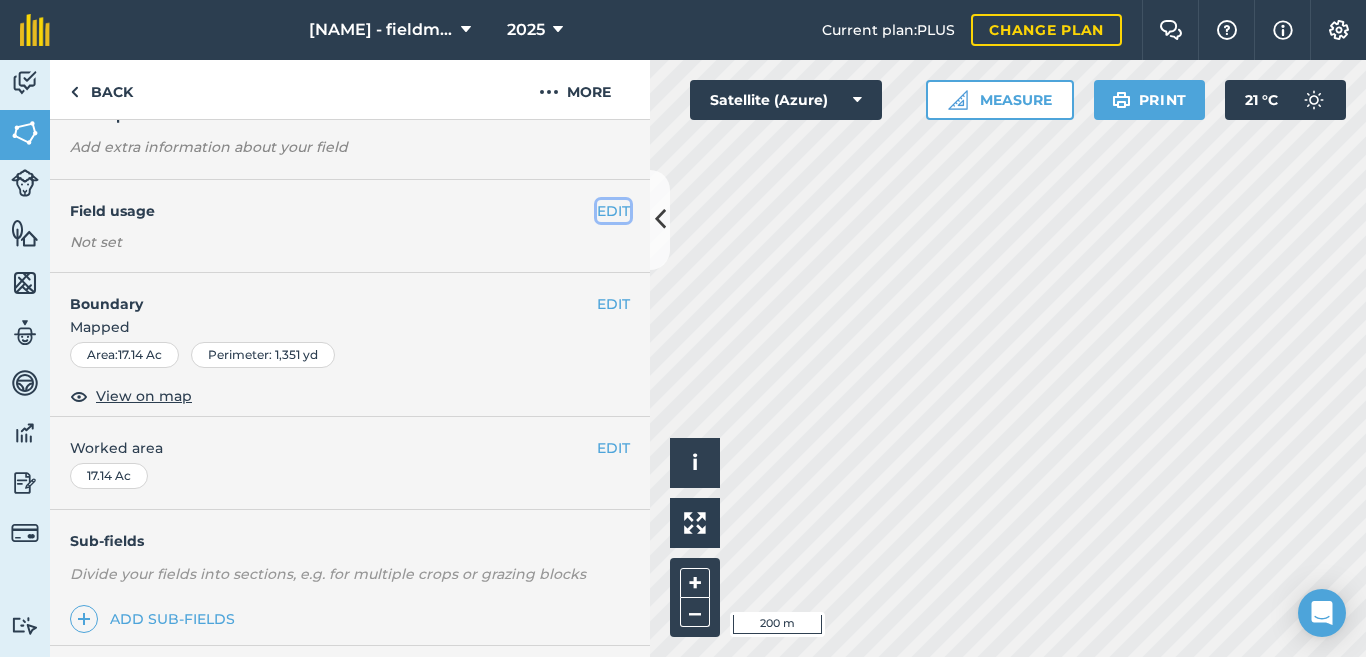 click on "EDIT" at bounding box center [613, 211] 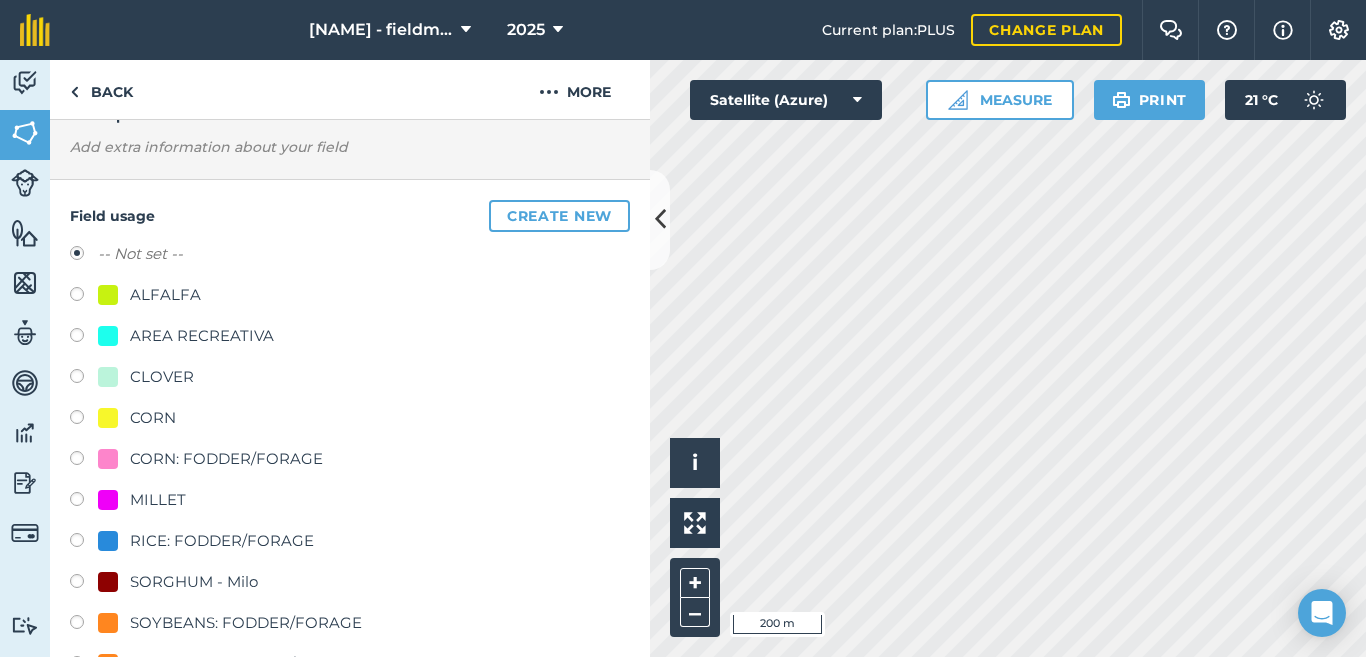 click at bounding box center (84, 502) 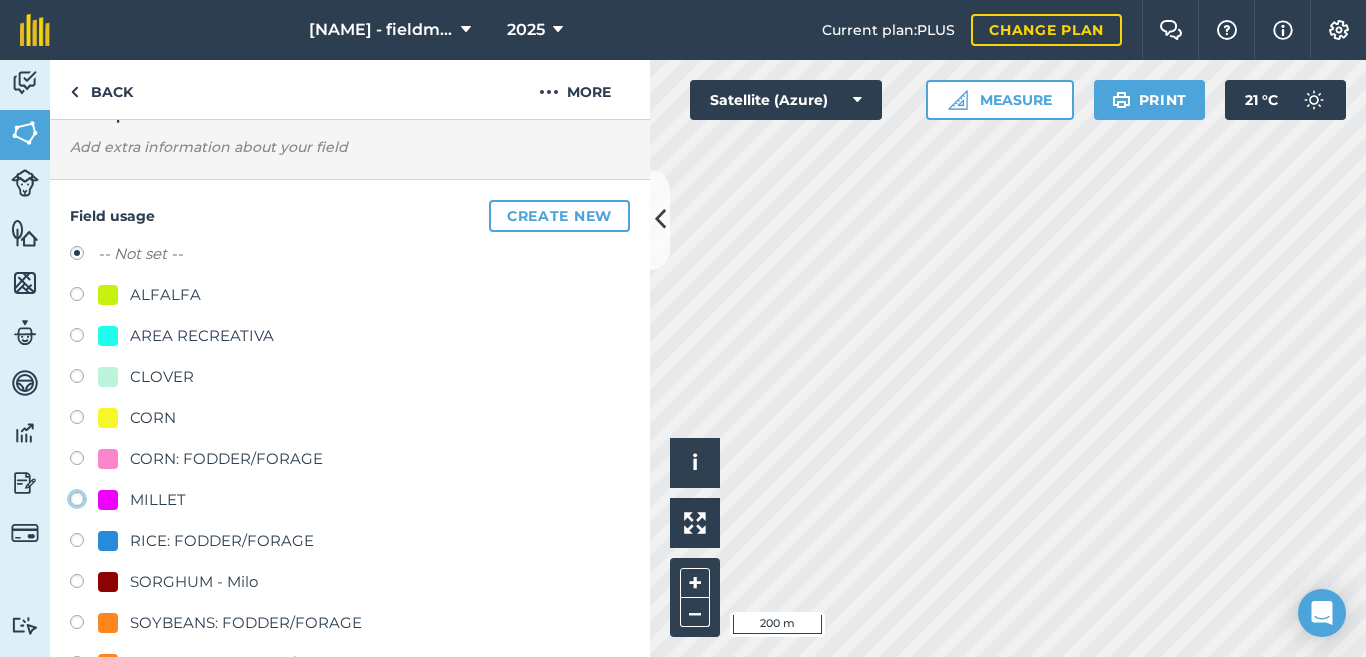 click on "MILLET" at bounding box center (-9923, 498) 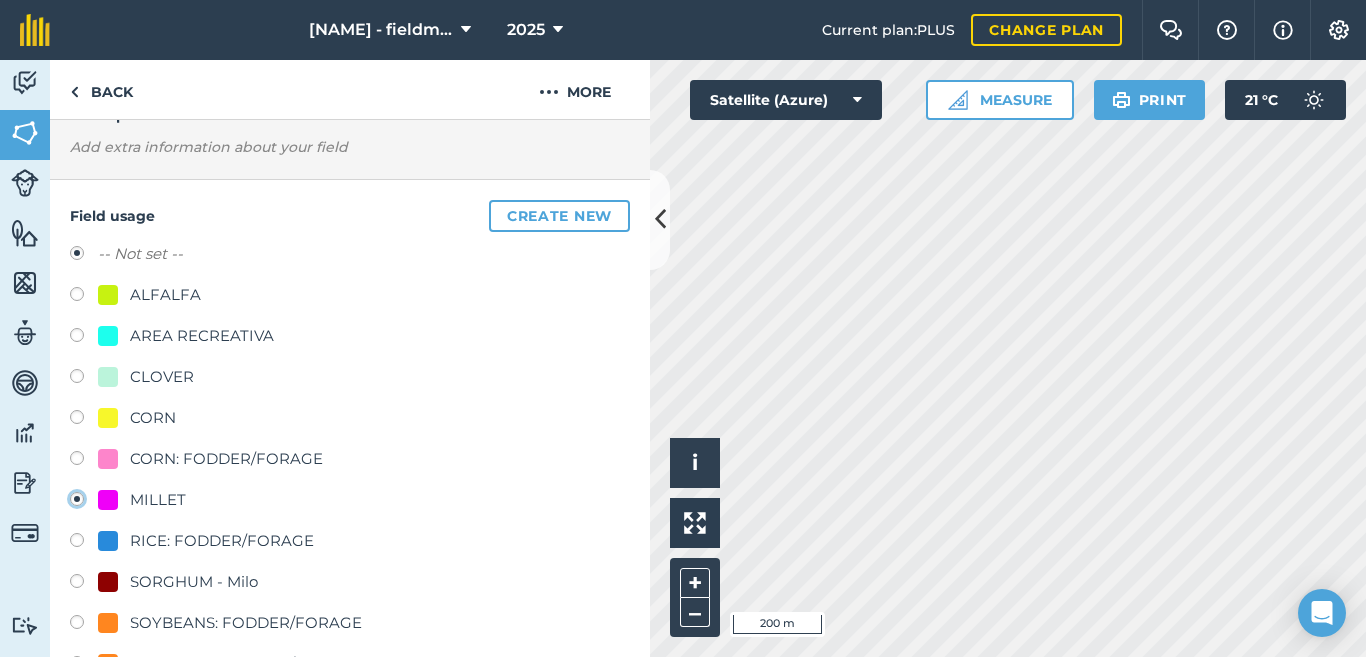 radio on "true" 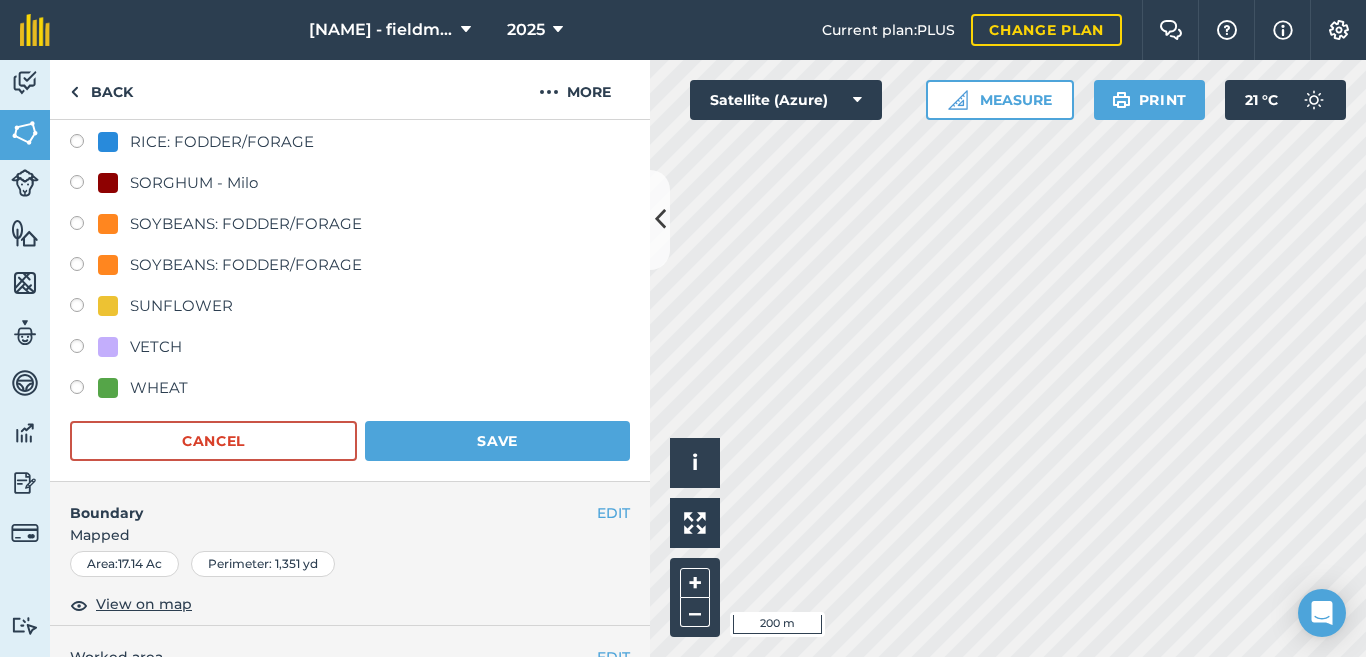 scroll, scrollTop: 505, scrollLeft: 0, axis: vertical 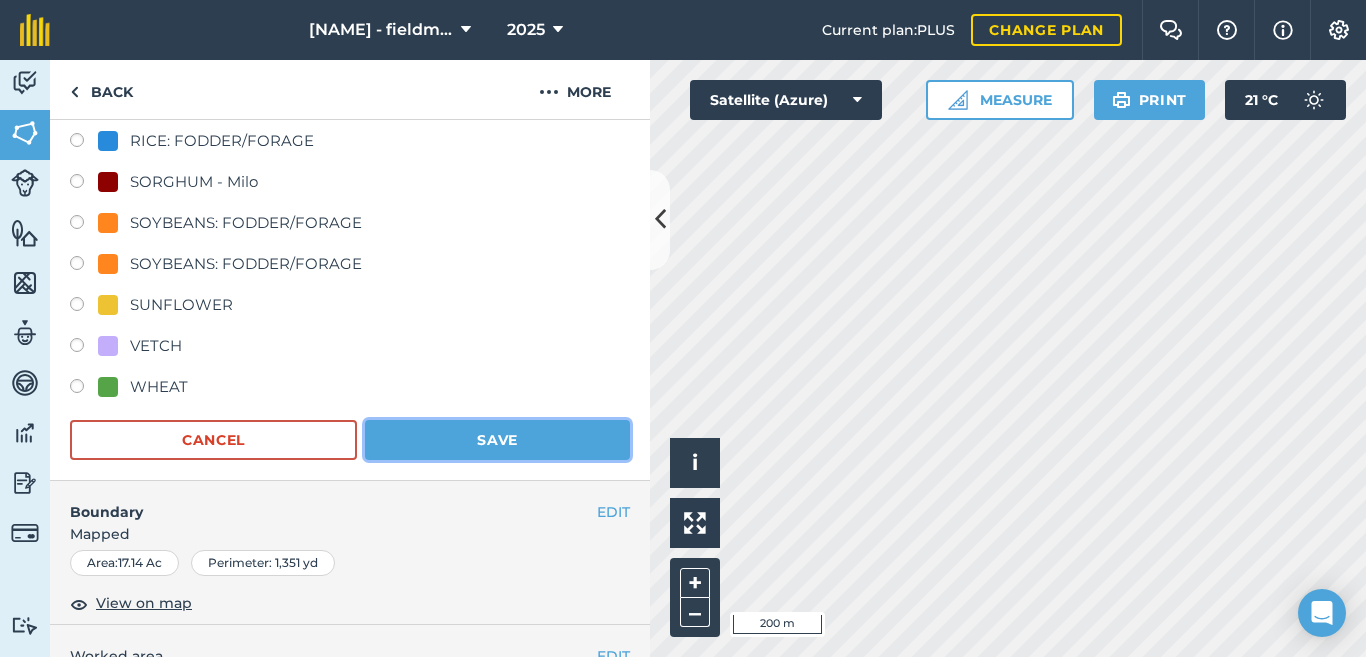 click on "Save" at bounding box center (497, 440) 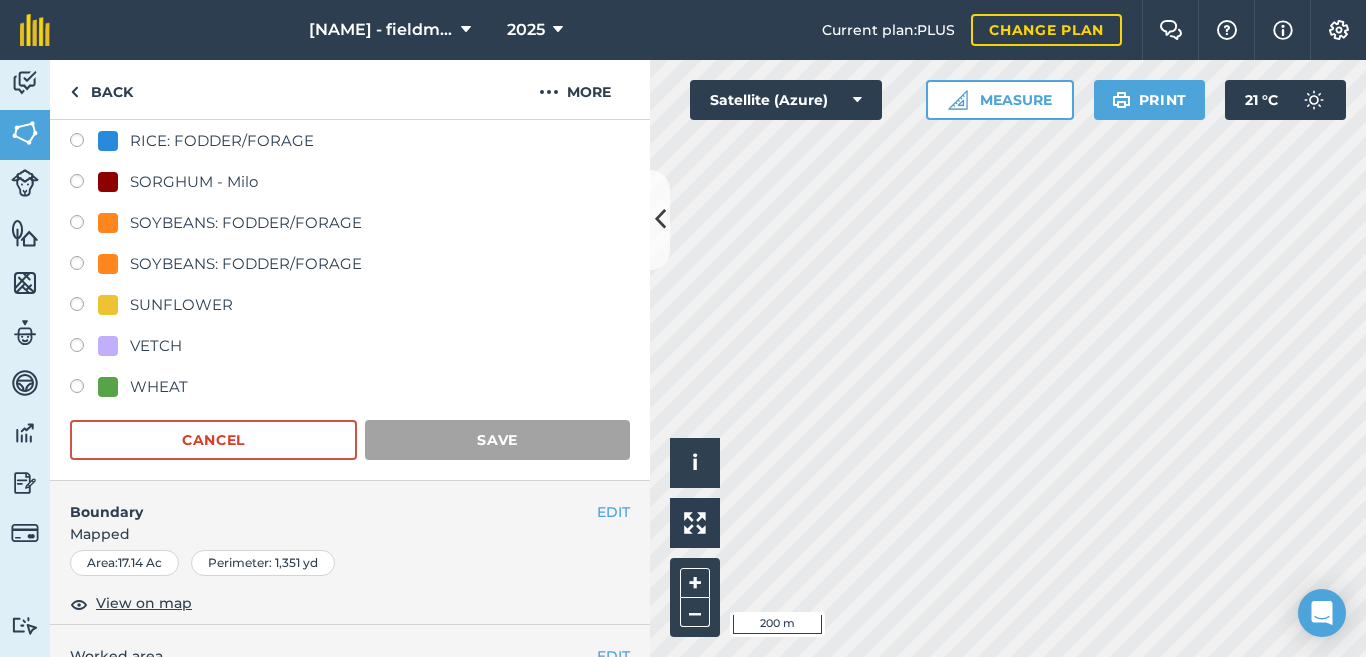 scroll, scrollTop: 340, scrollLeft: 0, axis: vertical 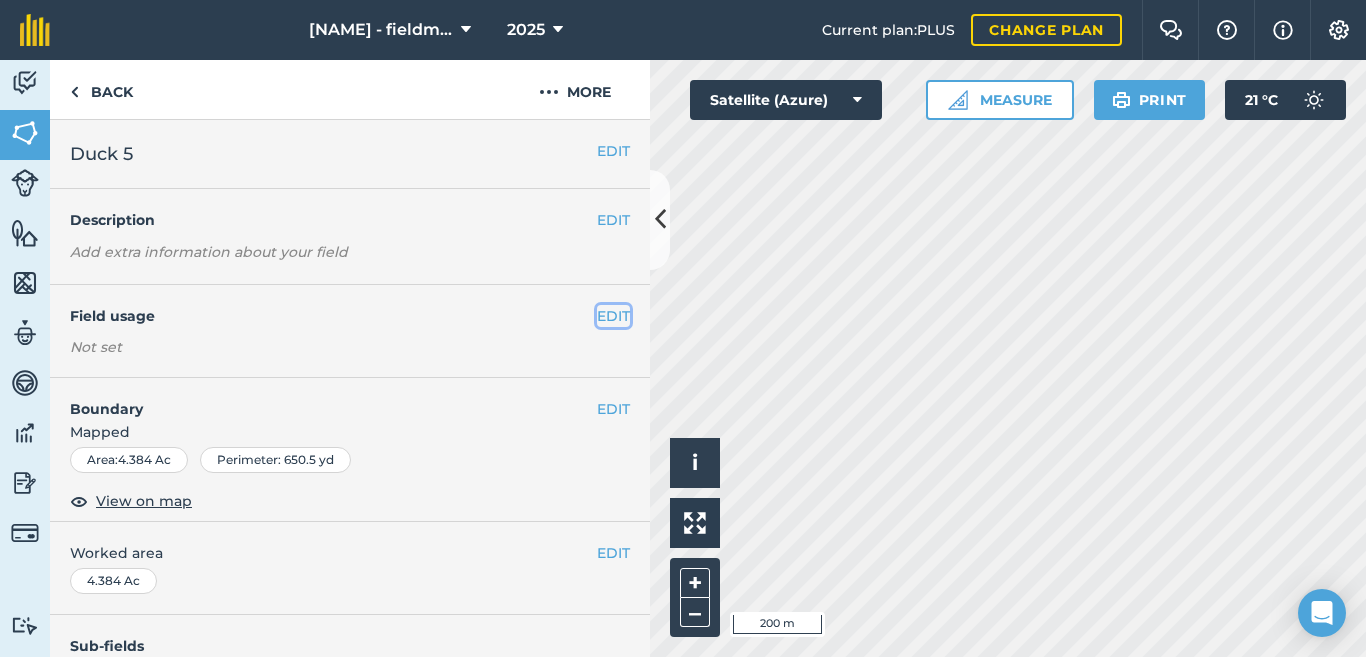 click on "EDIT" at bounding box center [613, 316] 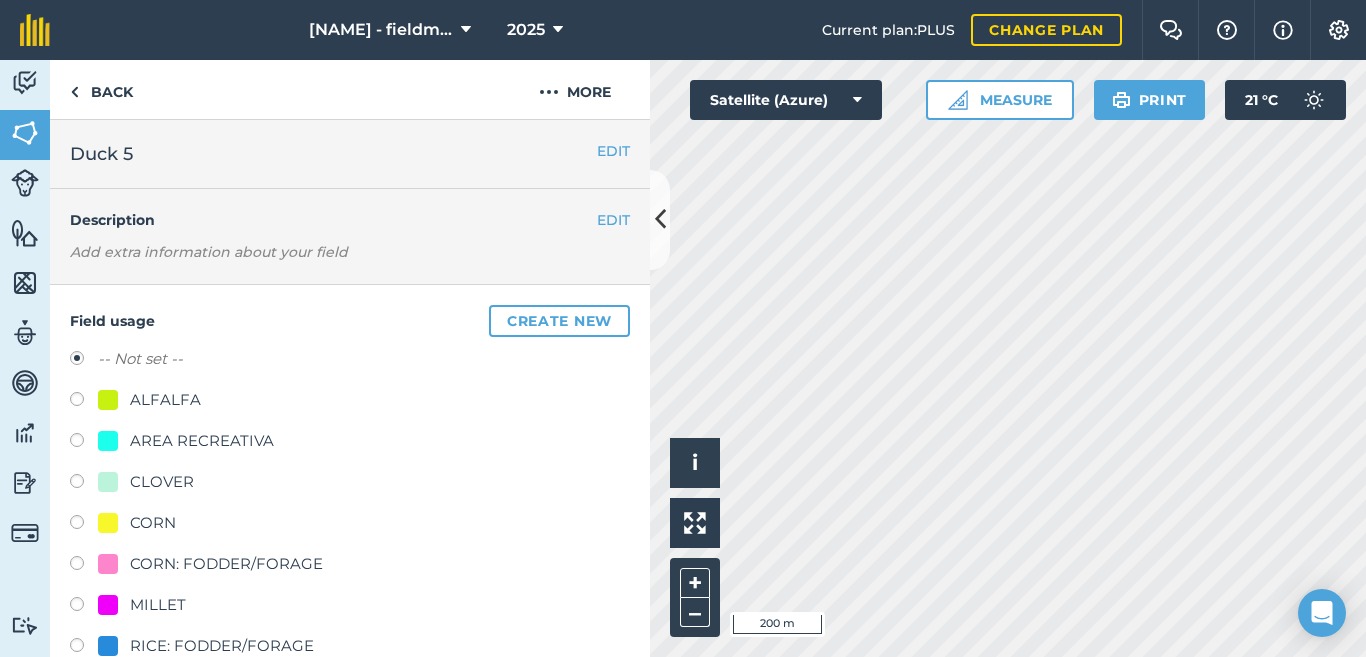click at bounding box center [84, 607] 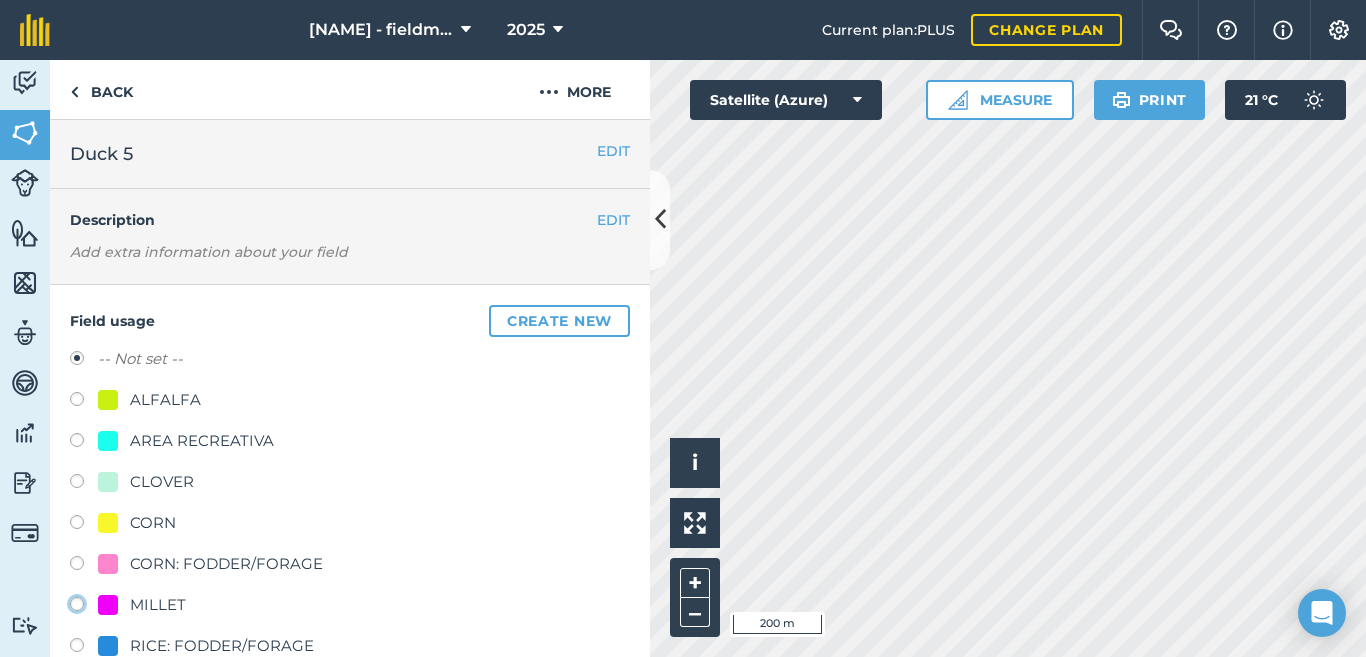 click on "MILLET" at bounding box center (-9923, 603) 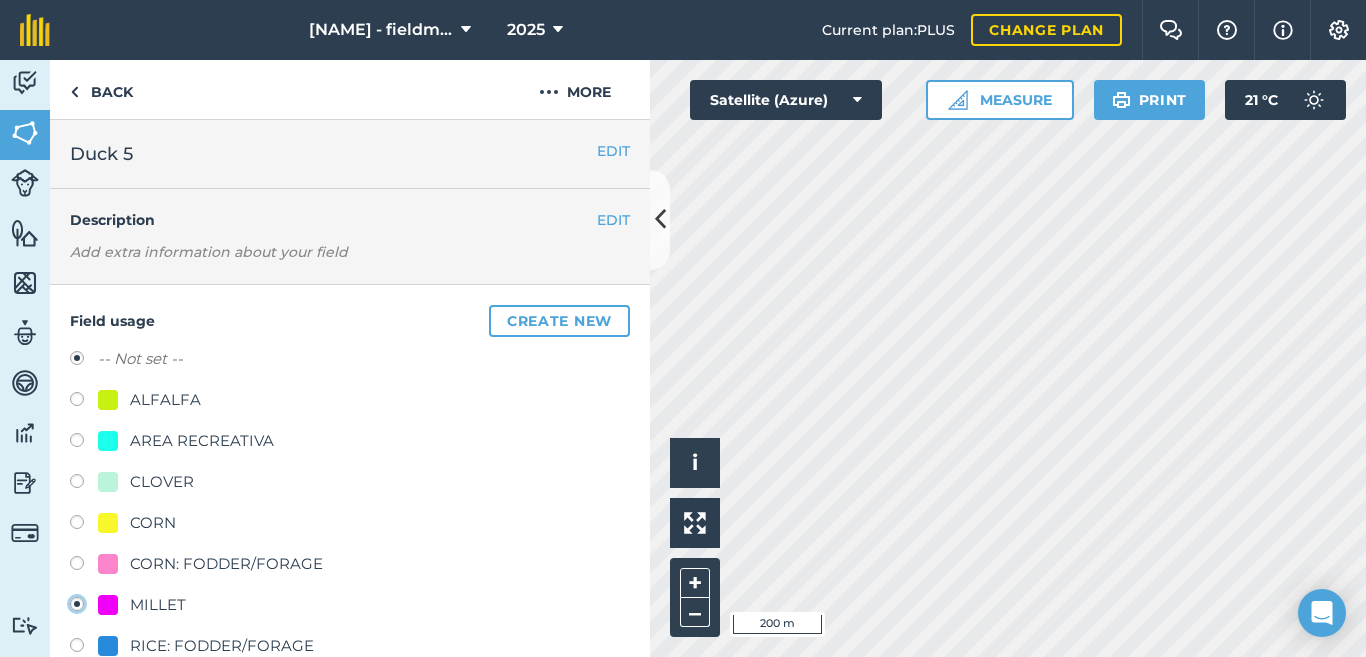 radio on "true" 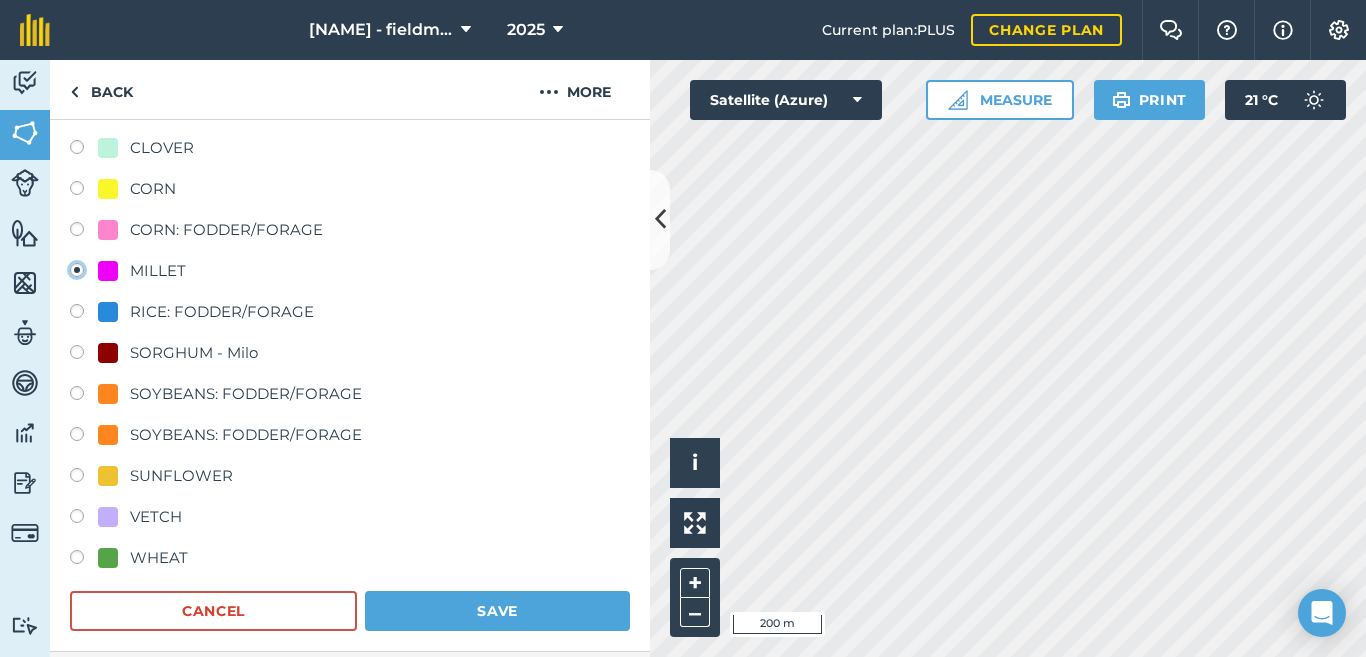 scroll, scrollTop: 400, scrollLeft: 0, axis: vertical 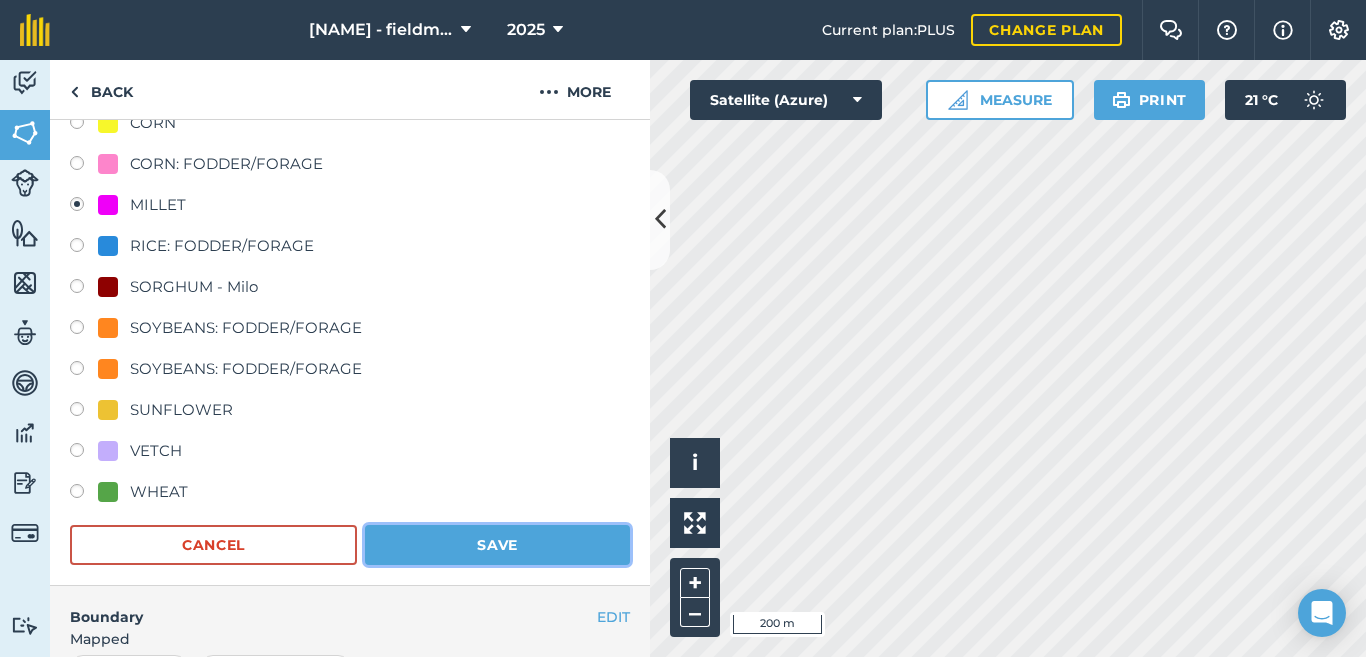 click on "Save" at bounding box center [497, 545] 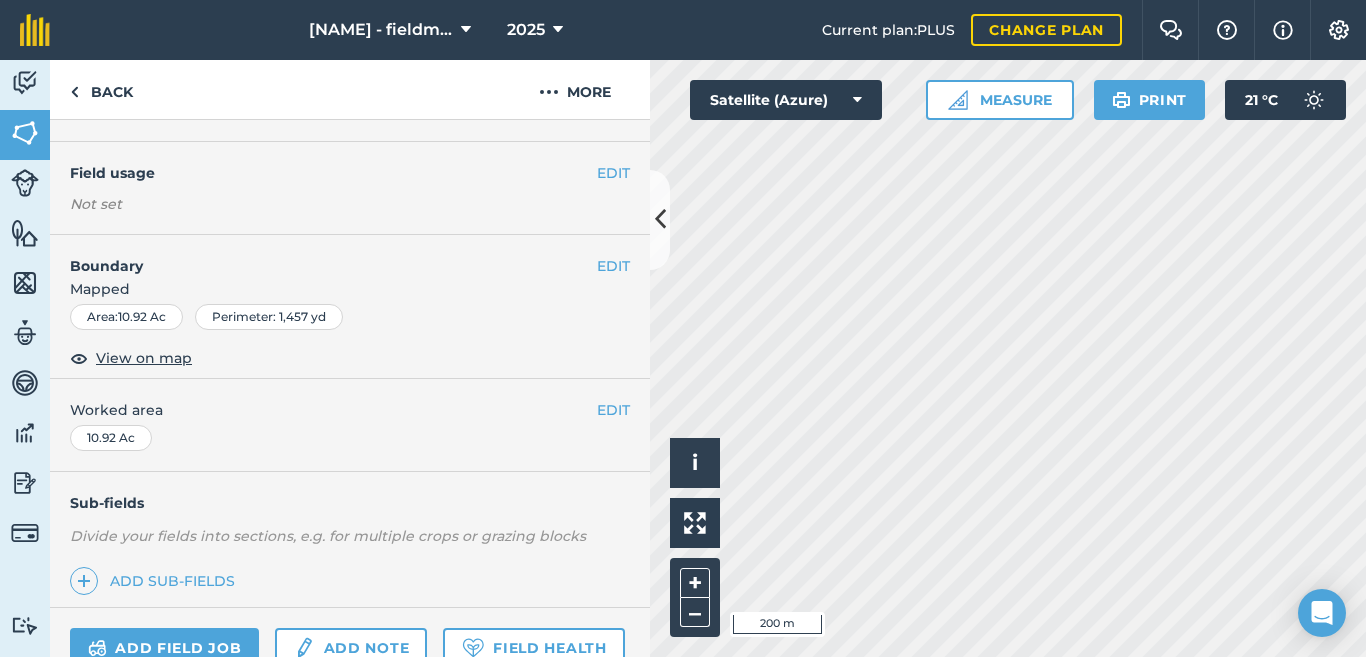 scroll, scrollTop: 105, scrollLeft: 0, axis: vertical 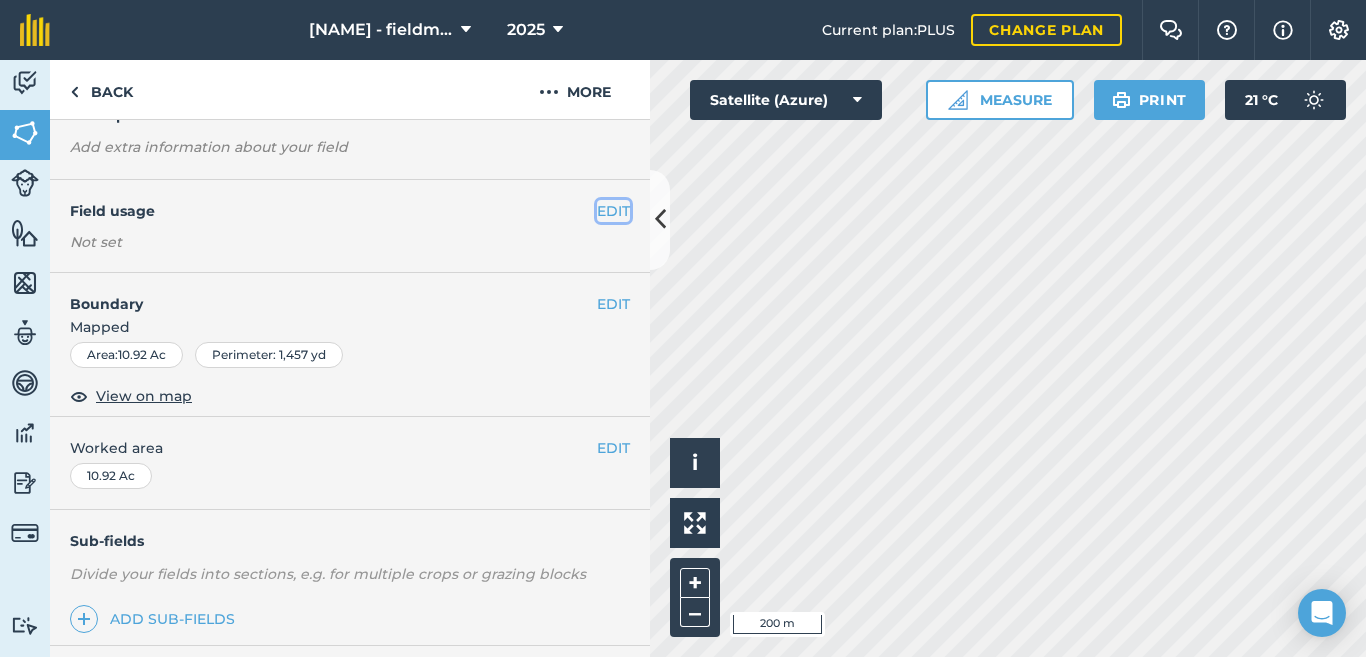 click on "EDIT" at bounding box center [613, 211] 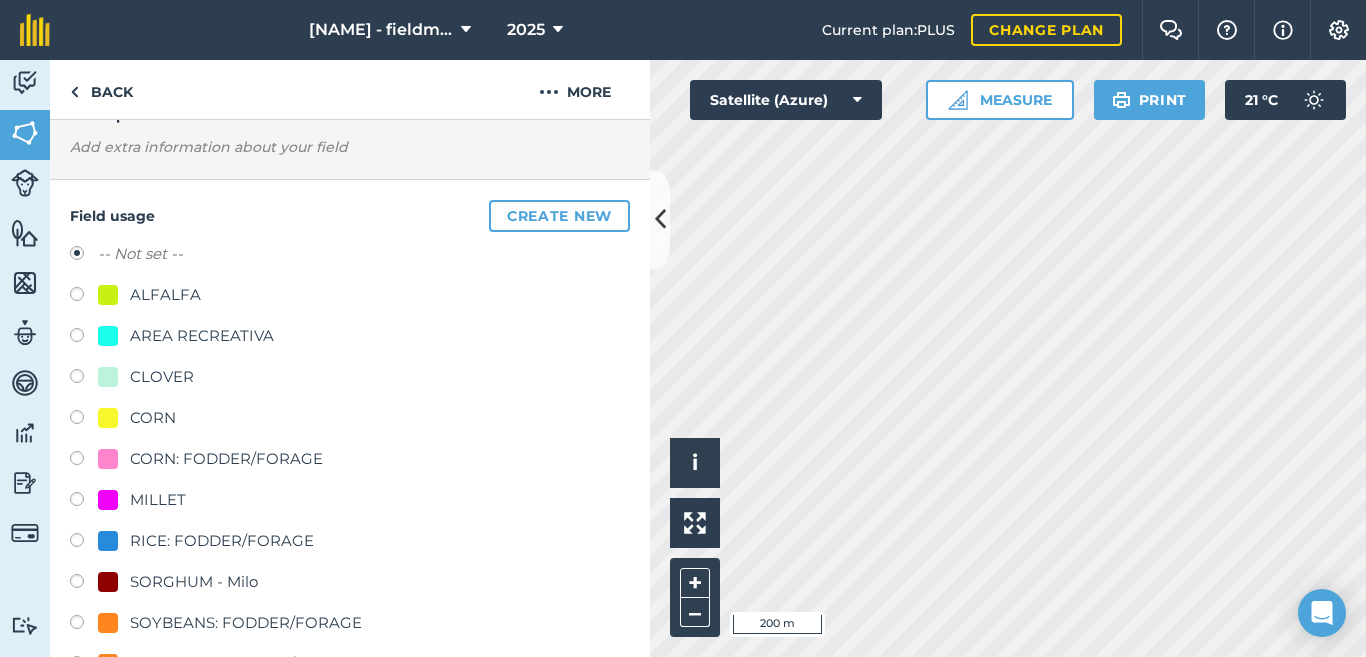 click at bounding box center (84, 502) 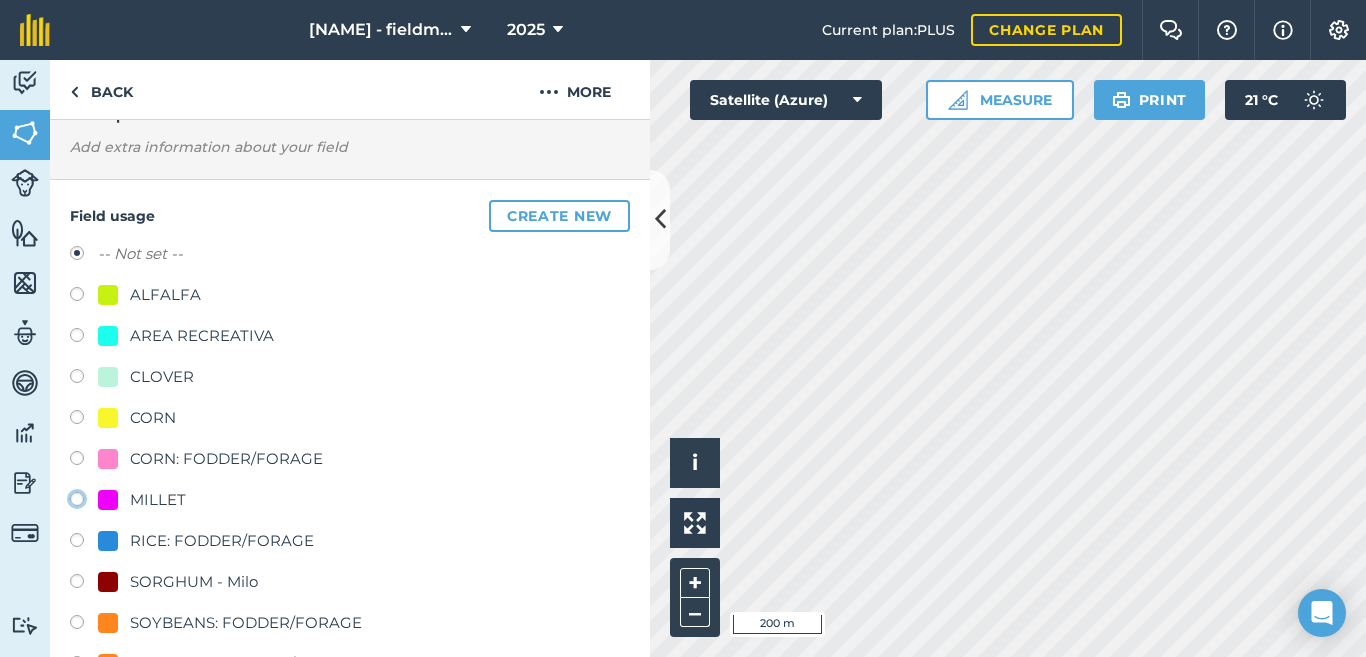 click on "MILLET" at bounding box center (-9923, 498) 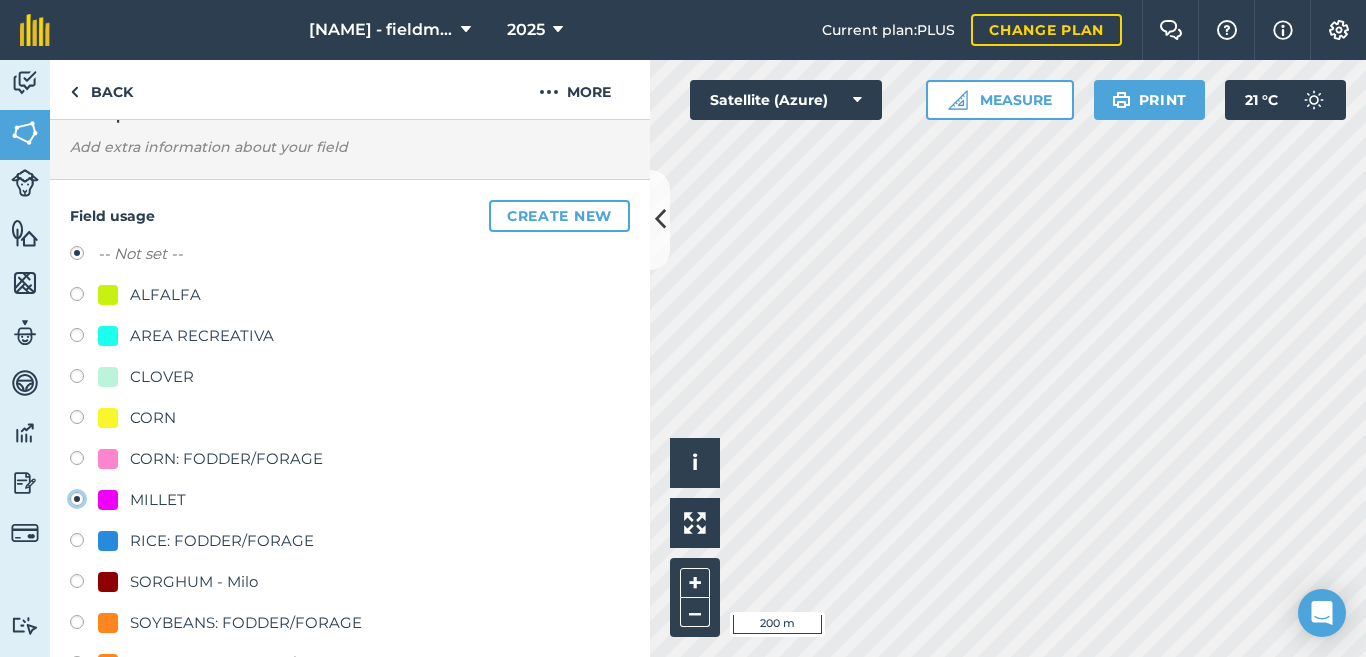 radio on "true" 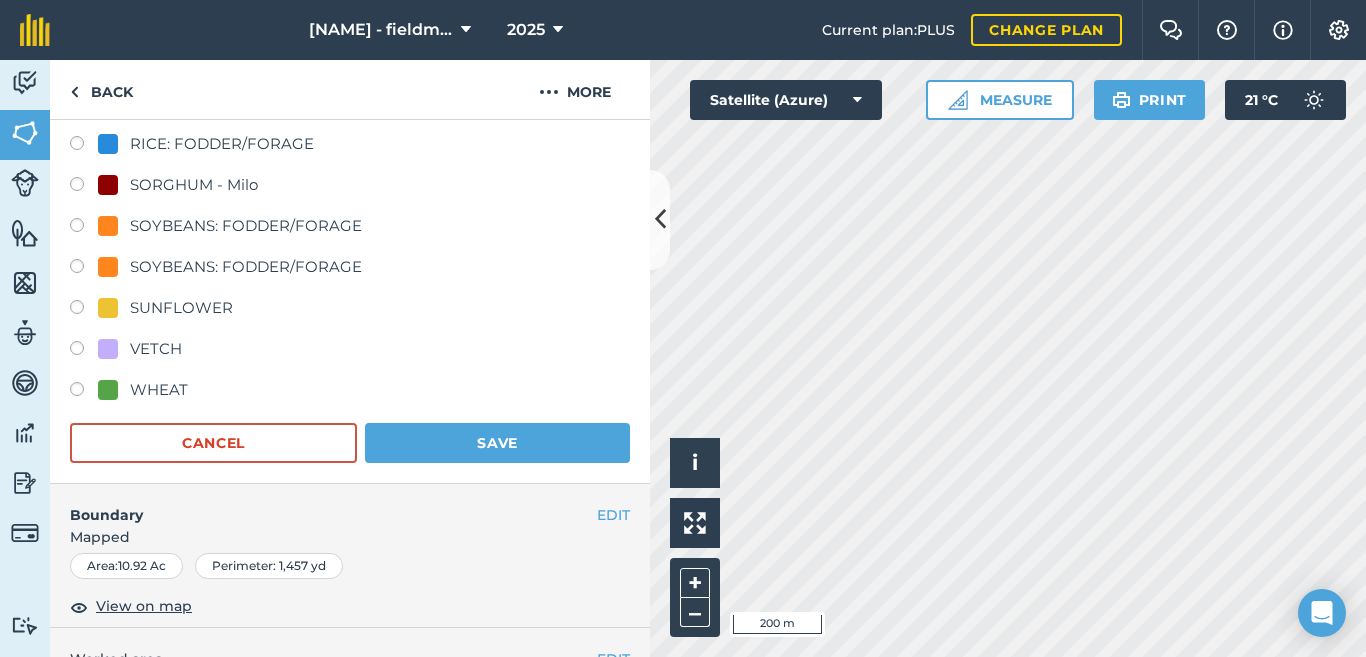 scroll, scrollTop: 505, scrollLeft: 0, axis: vertical 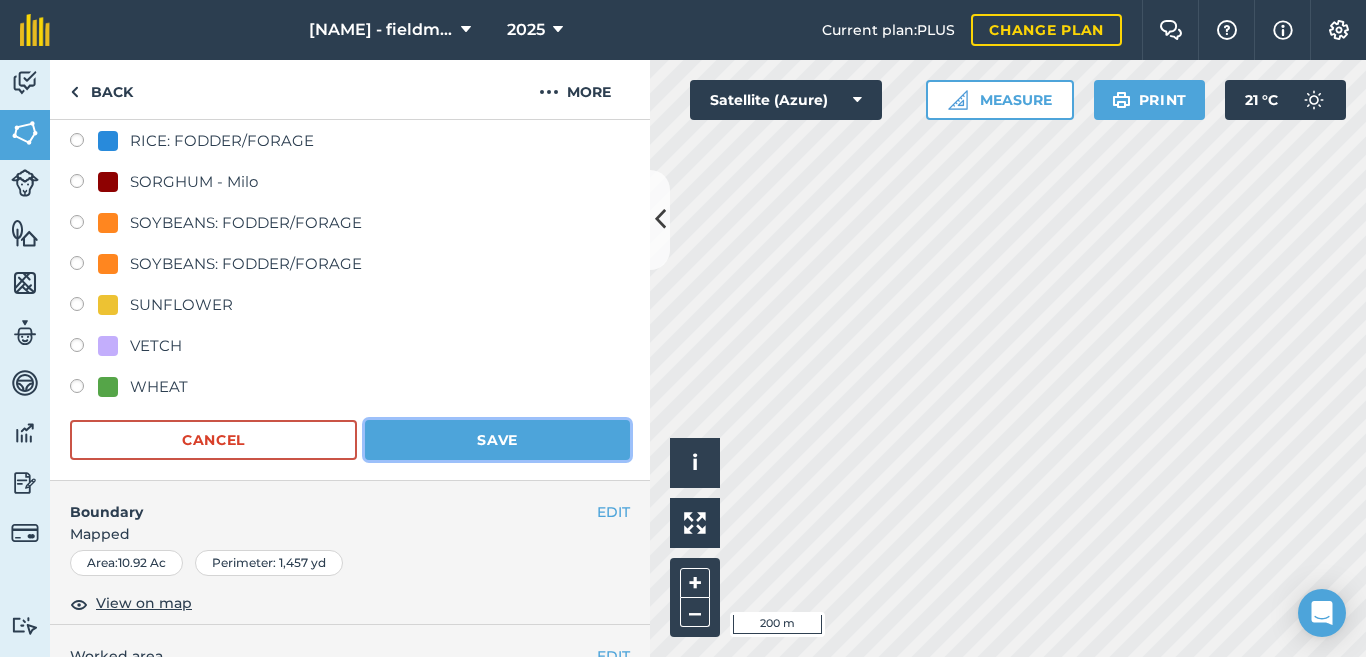 click on "Save" at bounding box center (497, 440) 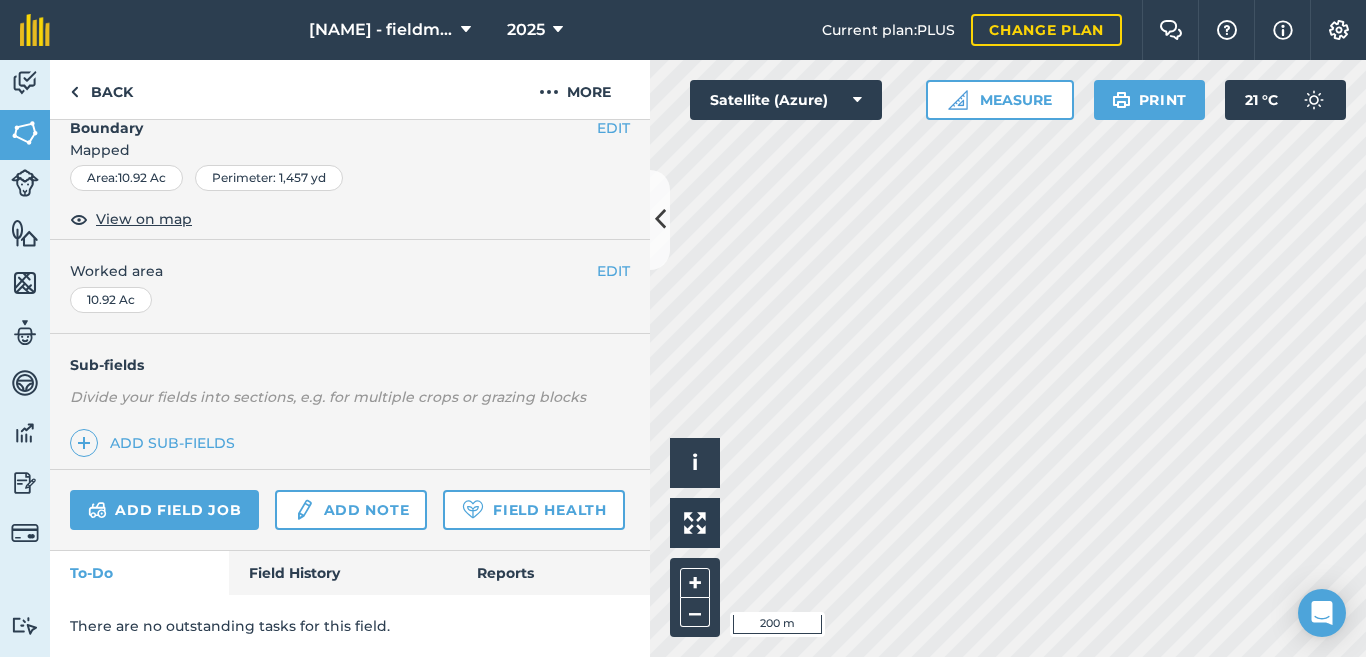 scroll, scrollTop: 340, scrollLeft: 0, axis: vertical 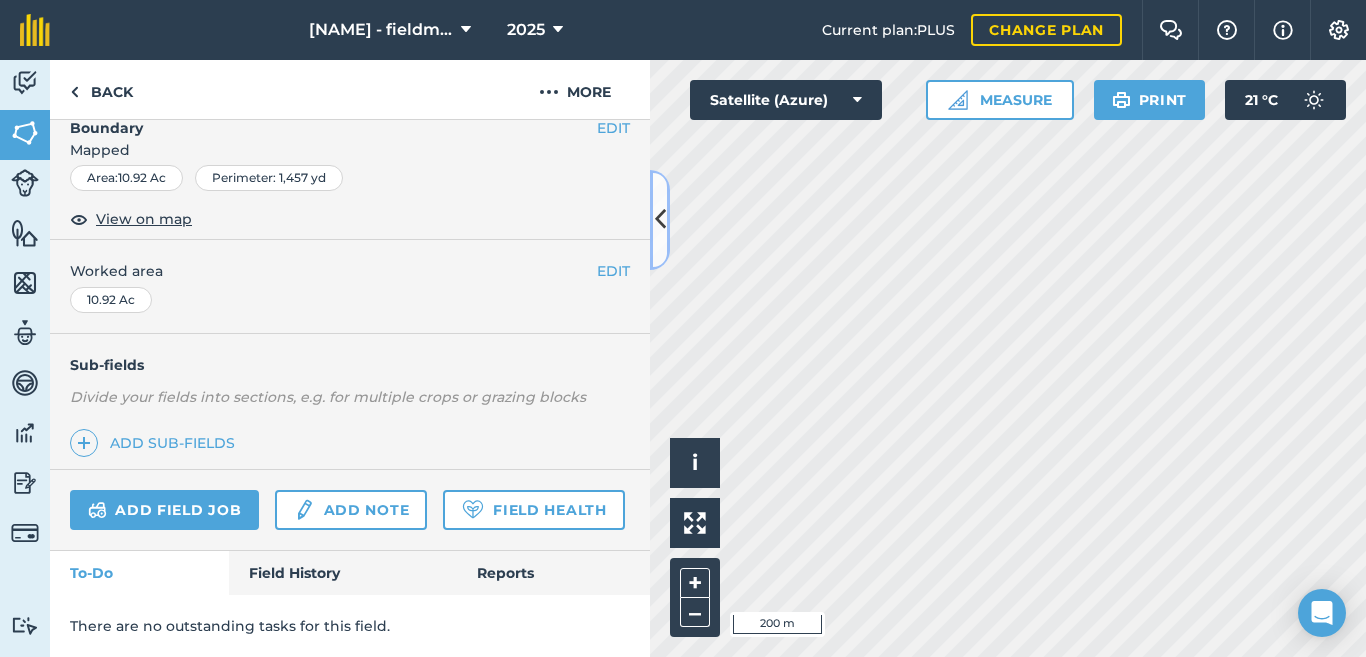 click at bounding box center (660, 219) 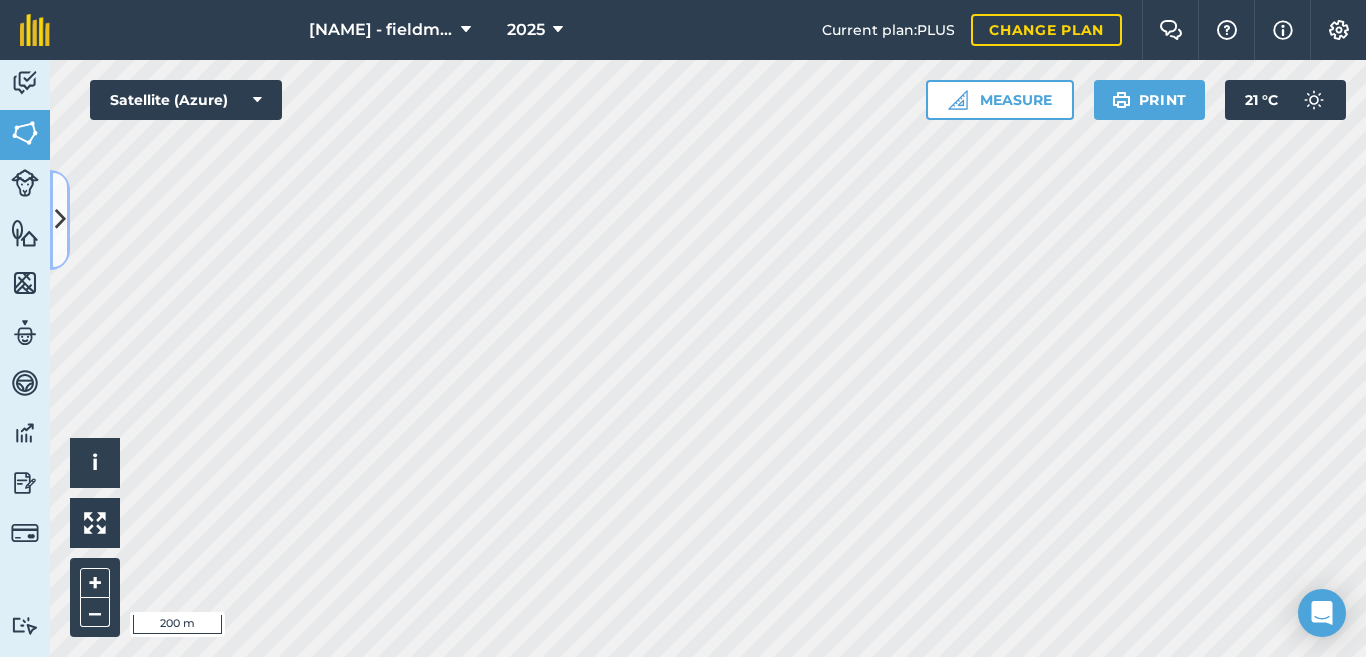 click at bounding box center (60, 220) 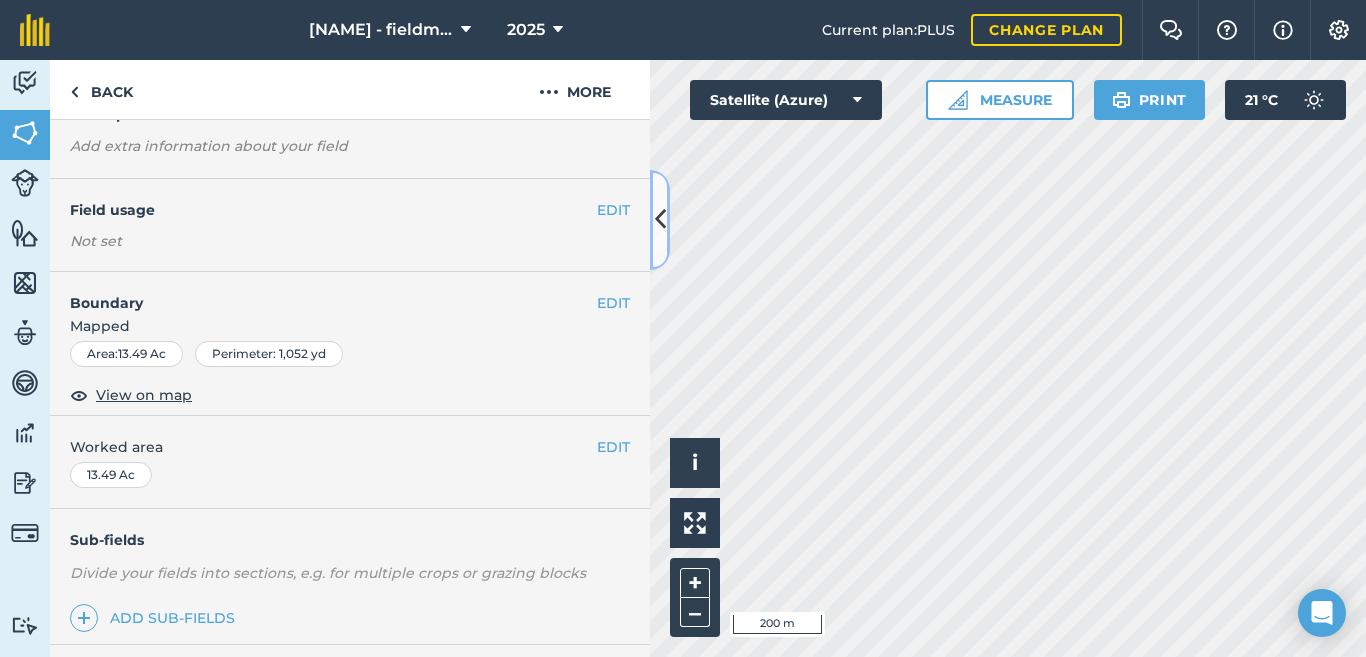 scroll, scrollTop: 71, scrollLeft: 0, axis: vertical 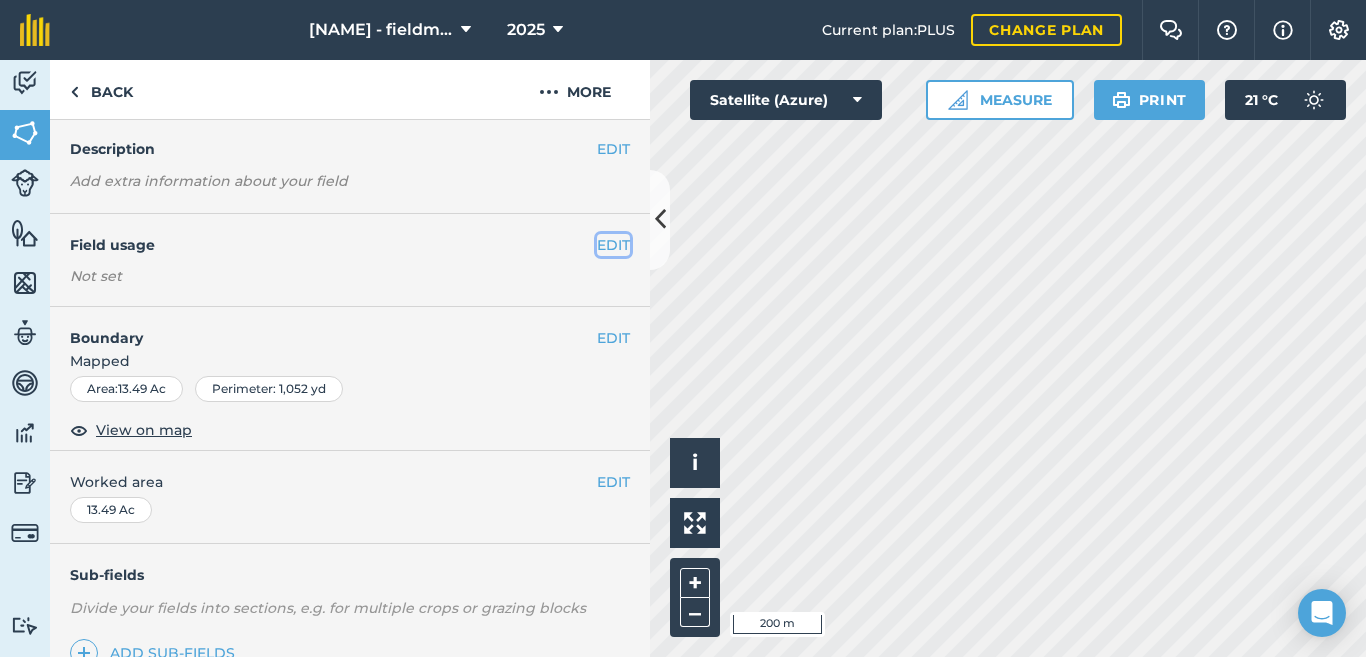 click on "EDIT" at bounding box center [613, 245] 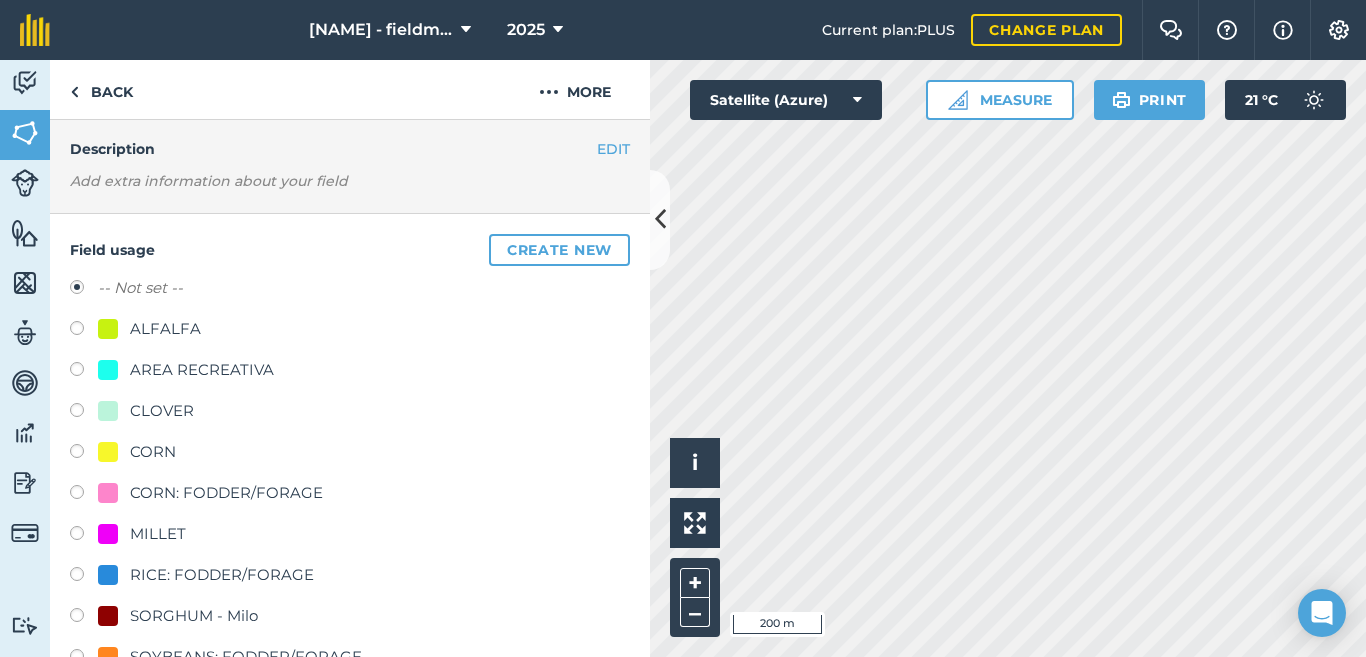 click at bounding box center [84, 536] 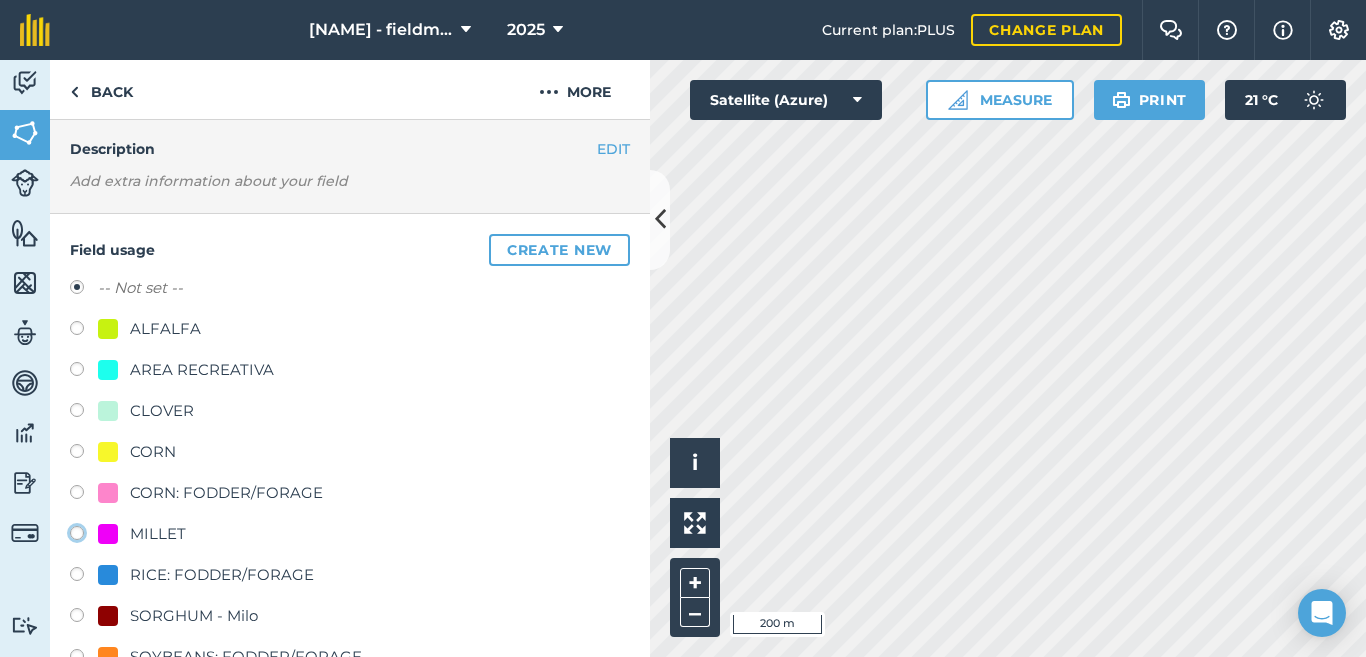 click on "MILLET" at bounding box center (-9923, 532) 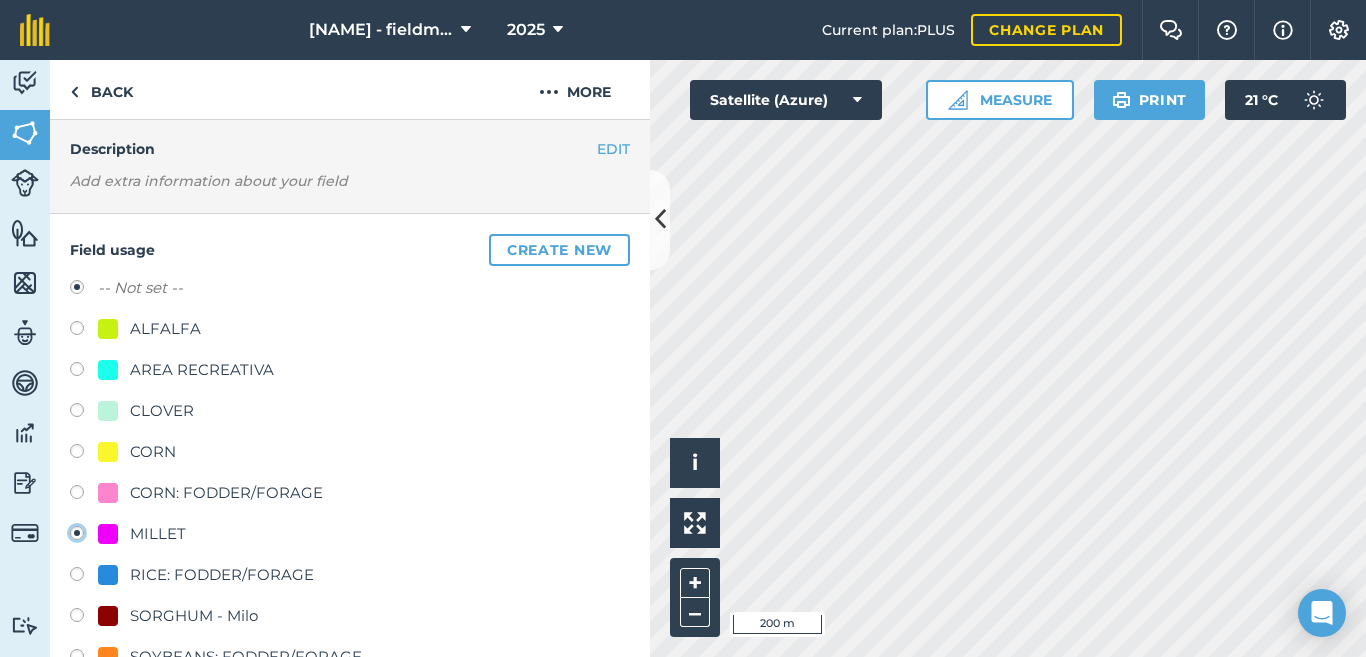 radio on "true" 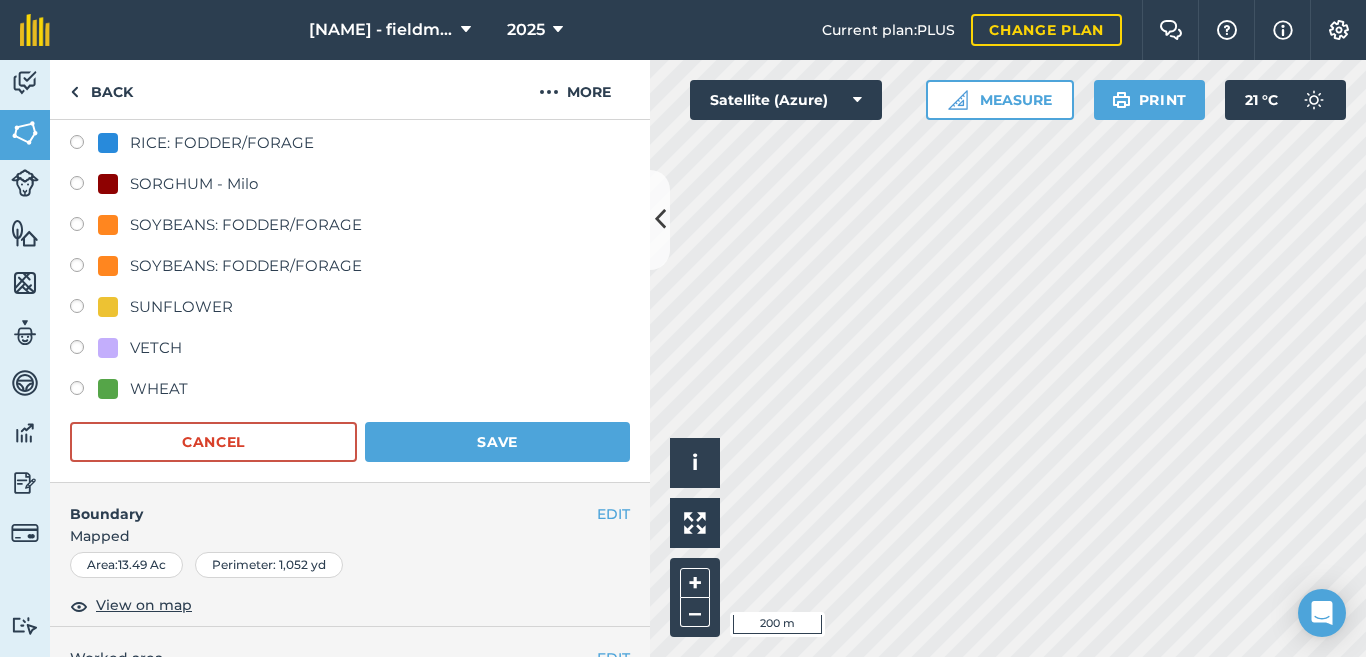 scroll, scrollTop: 505, scrollLeft: 0, axis: vertical 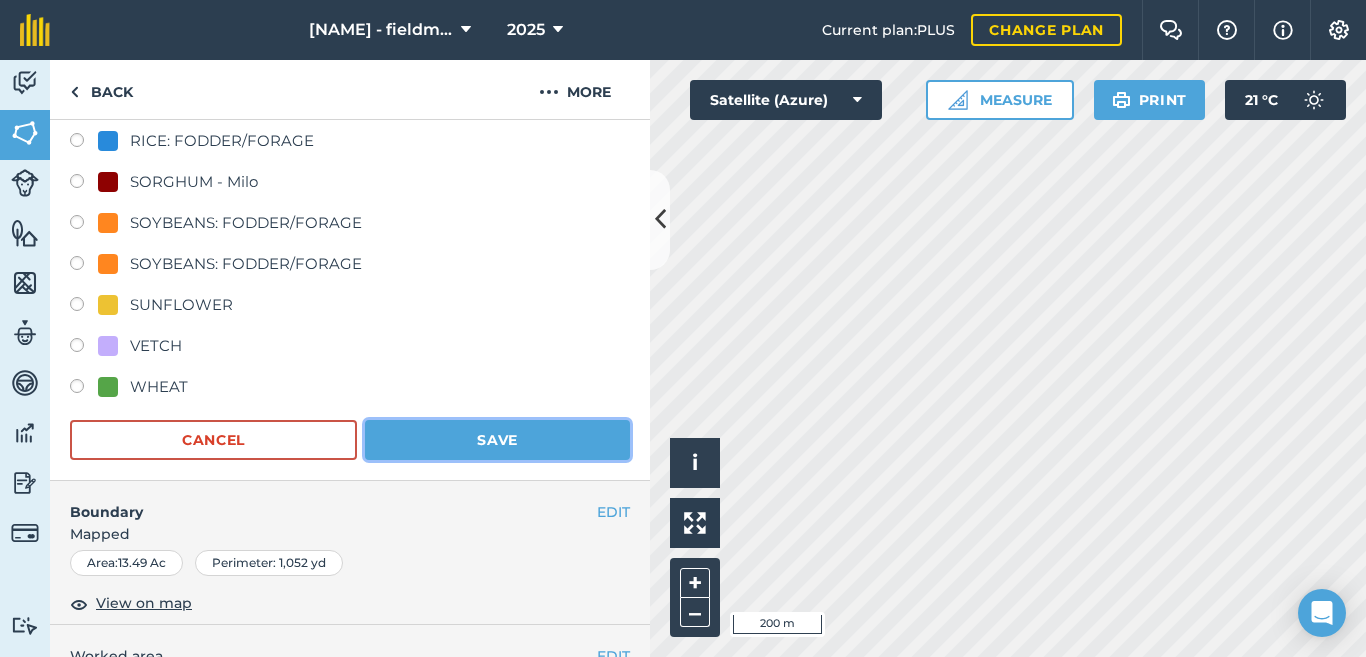 click on "Save" at bounding box center (497, 440) 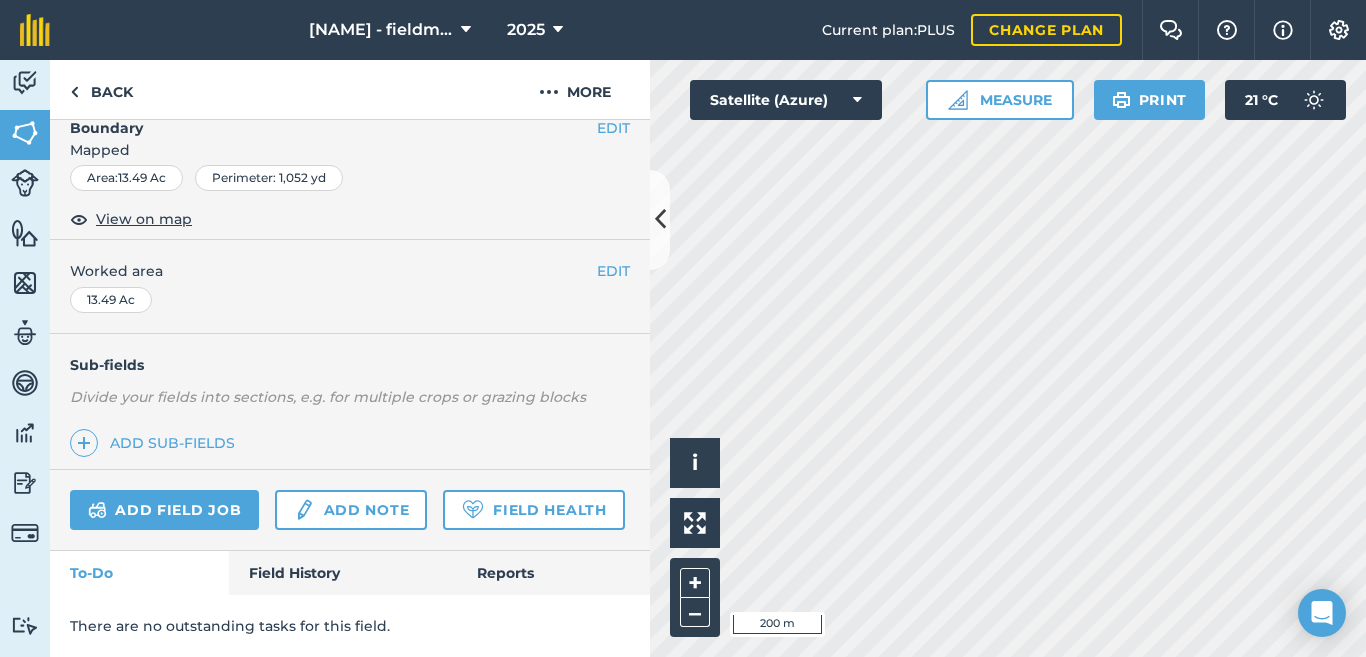scroll, scrollTop: 340, scrollLeft: 0, axis: vertical 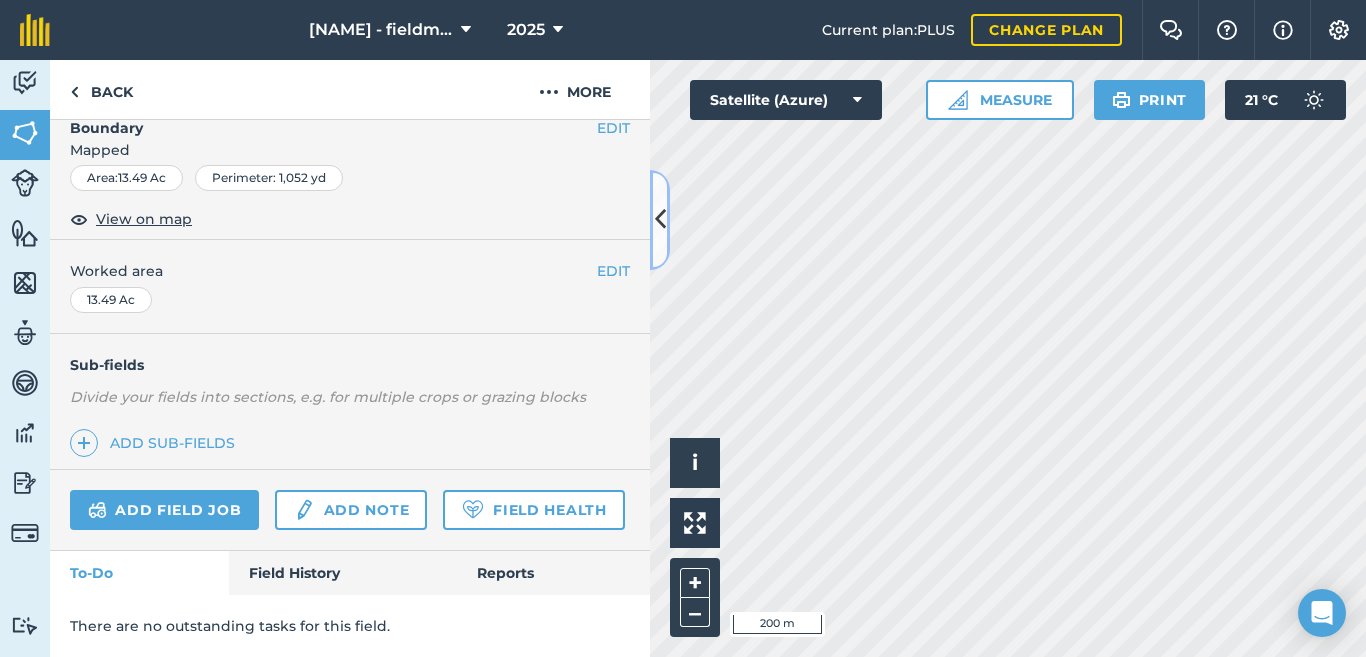 click at bounding box center (660, 219) 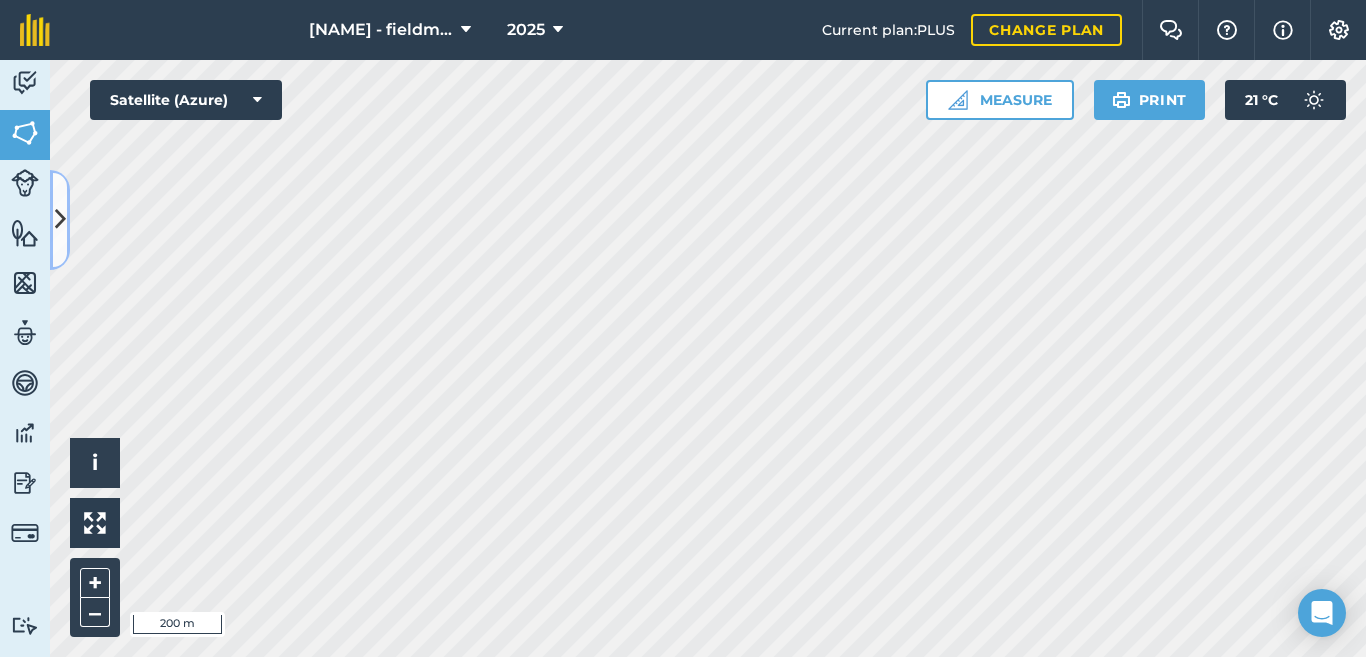 click at bounding box center [60, 219] 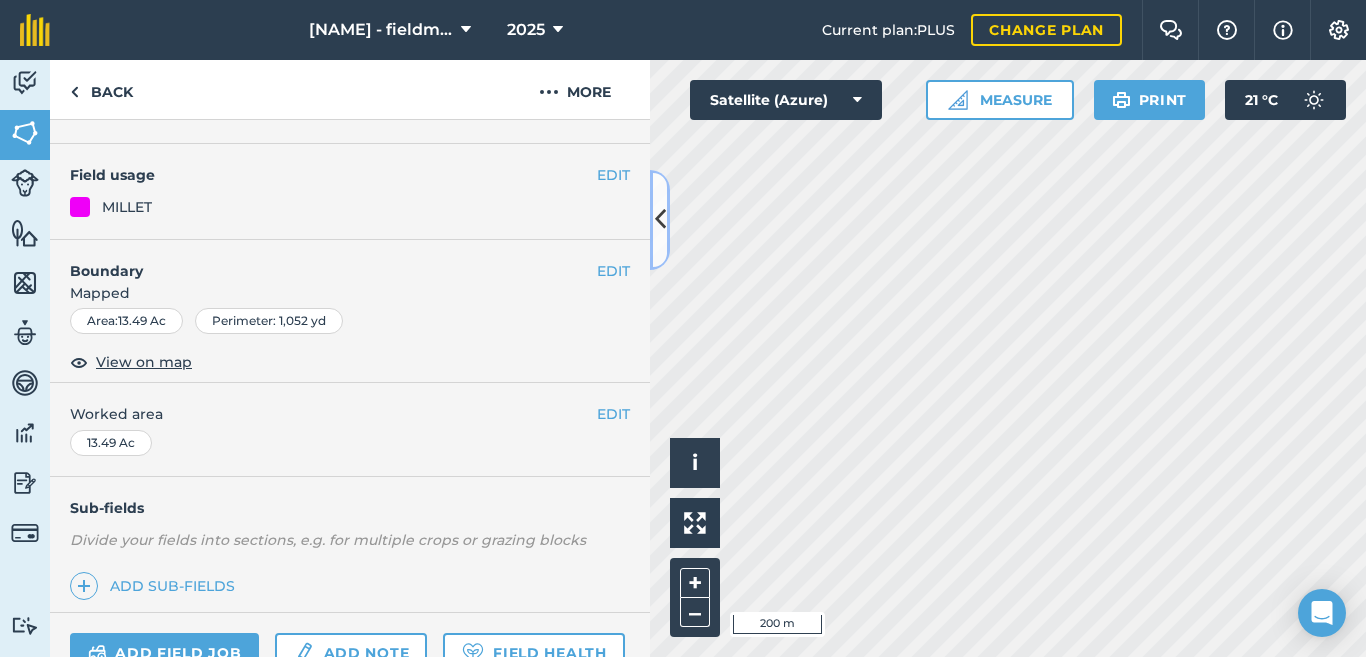 scroll, scrollTop: 140, scrollLeft: 0, axis: vertical 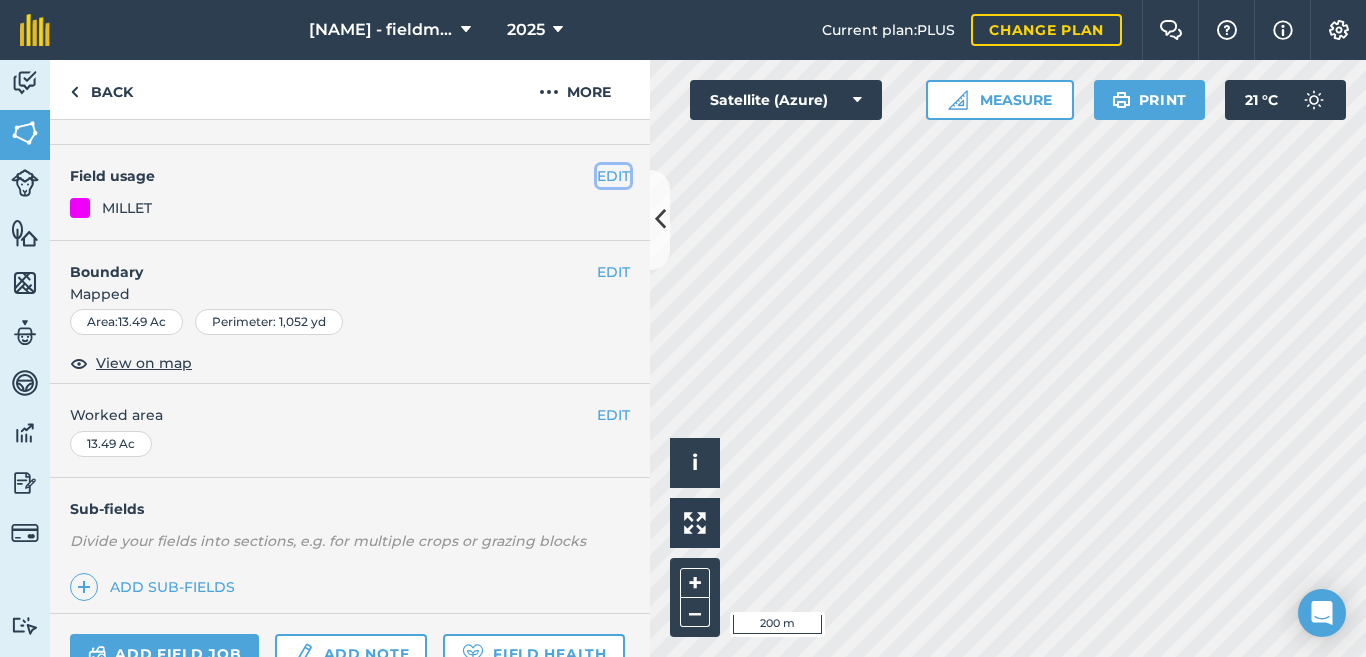 click on "EDIT" at bounding box center (613, 176) 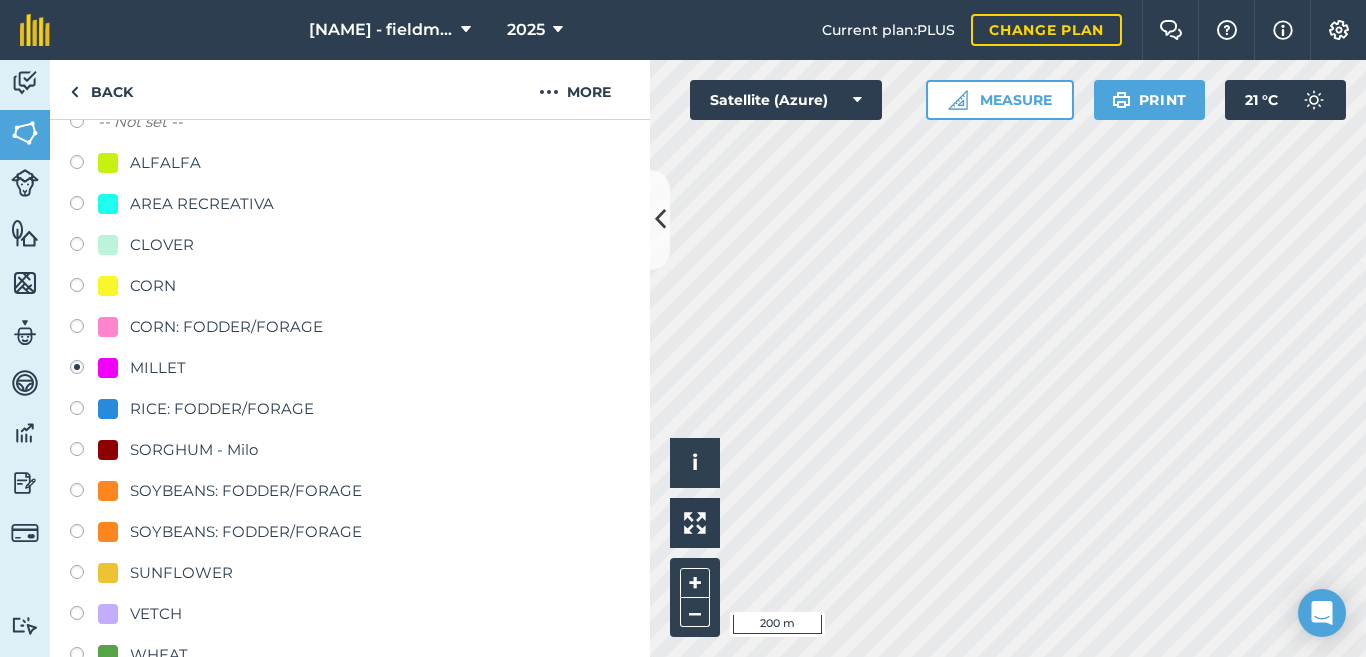 scroll, scrollTop: 240, scrollLeft: 0, axis: vertical 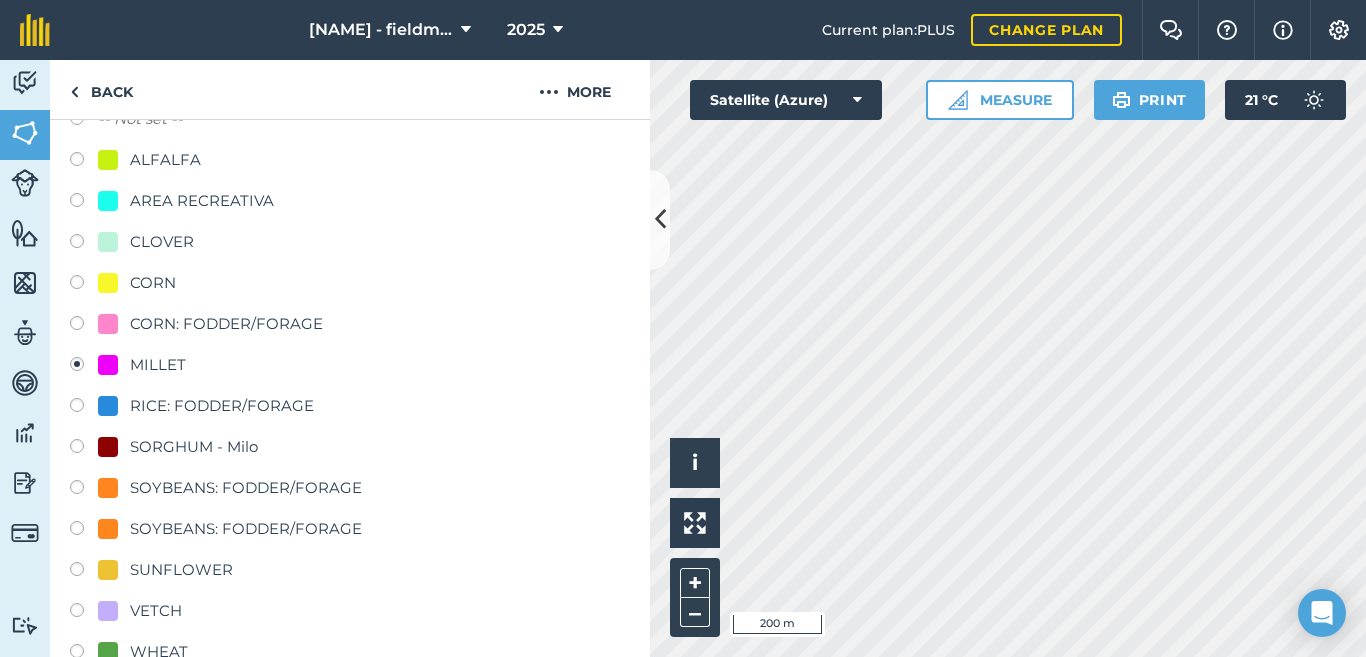 click at bounding box center [84, 449] 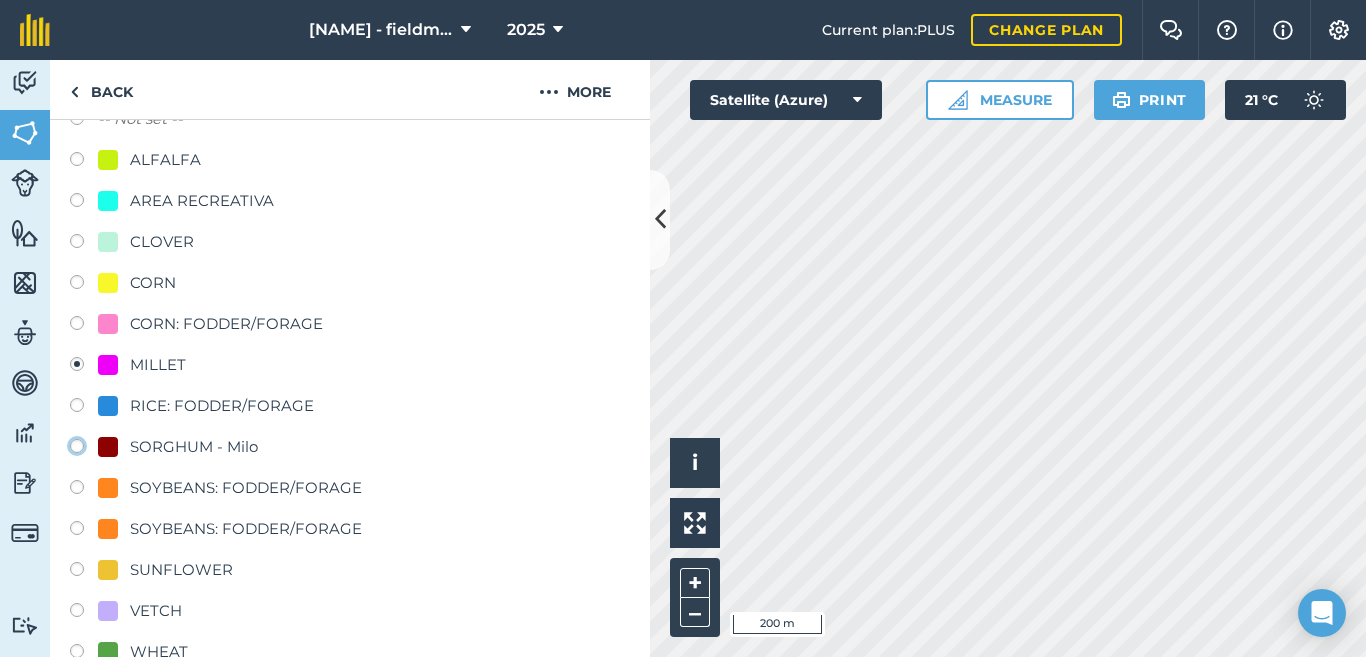 click on "SORGHUM - Milo" at bounding box center (-9923, 445) 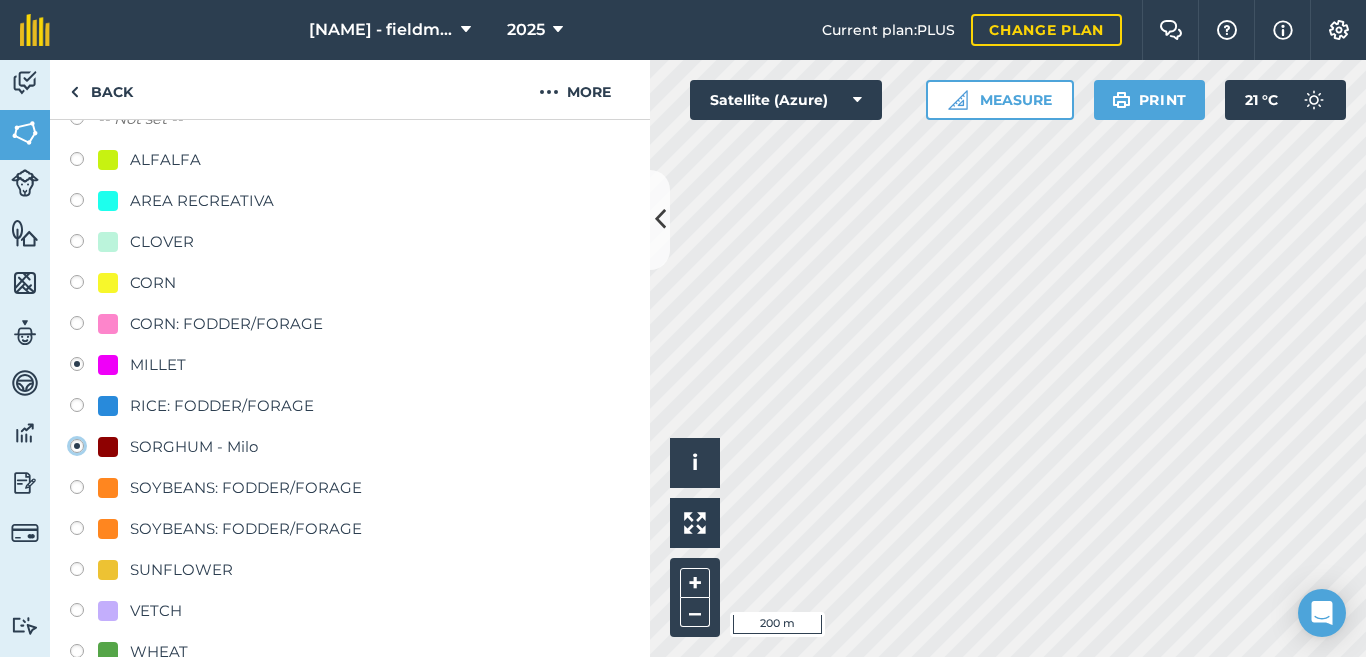radio on "true" 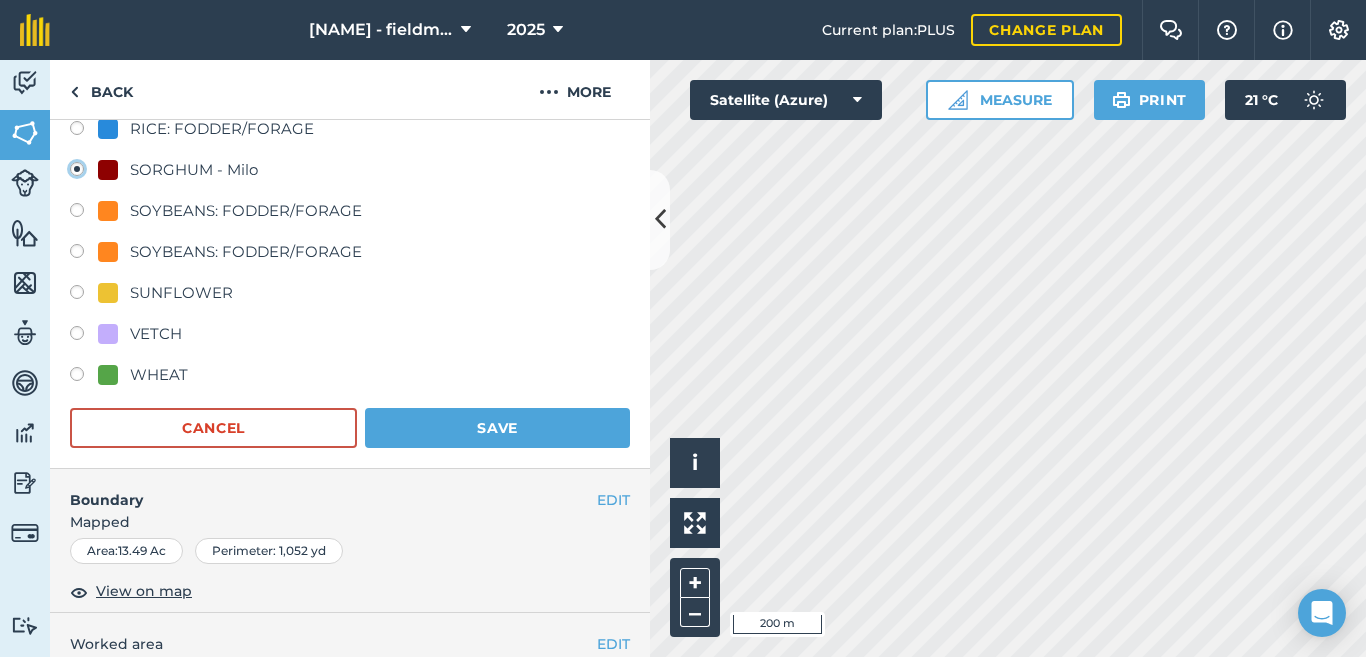 scroll, scrollTop: 573, scrollLeft: 0, axis: vertical 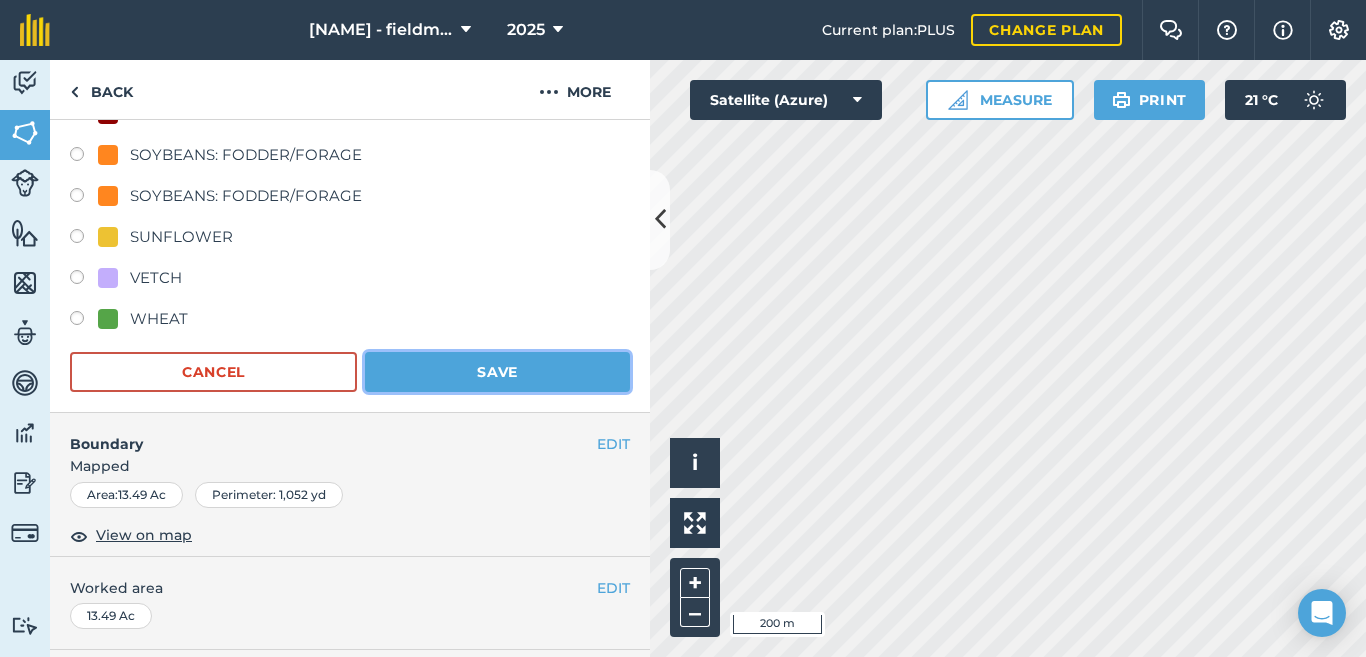 click on "Save" at bounding box center [497, 372] 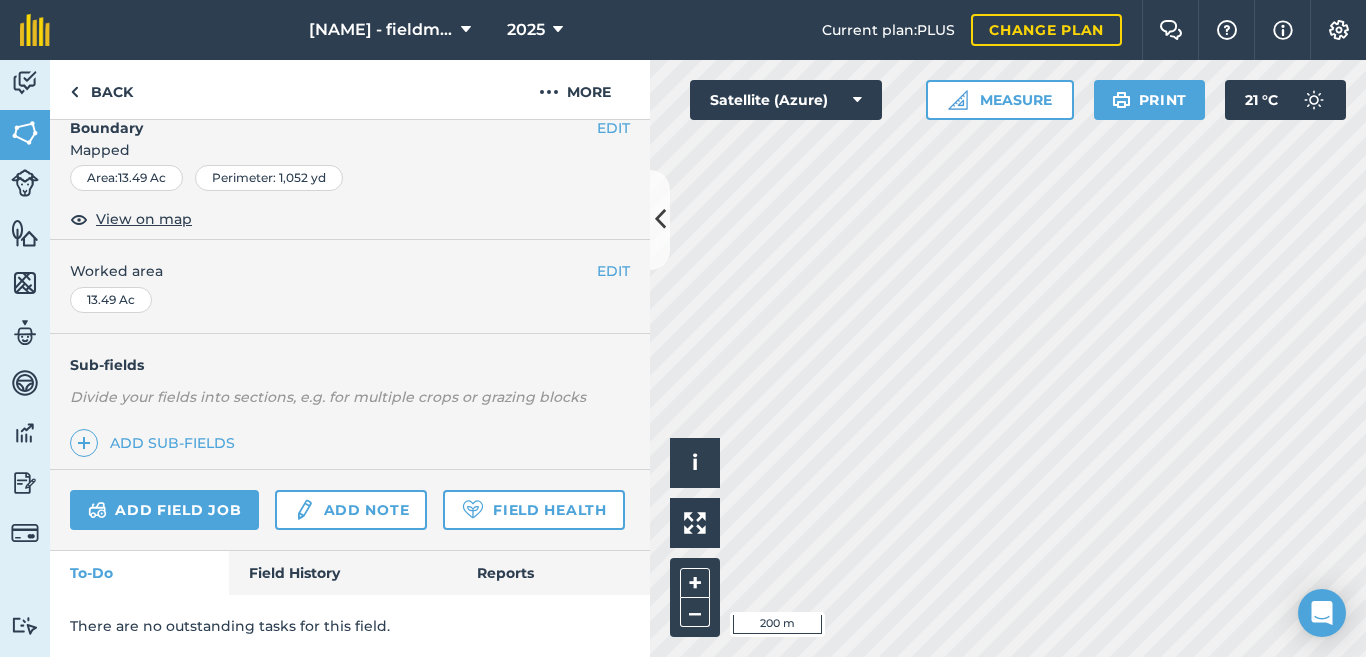 scroll, scrollTop: 340, scrollLeft: 0, axis: vertical 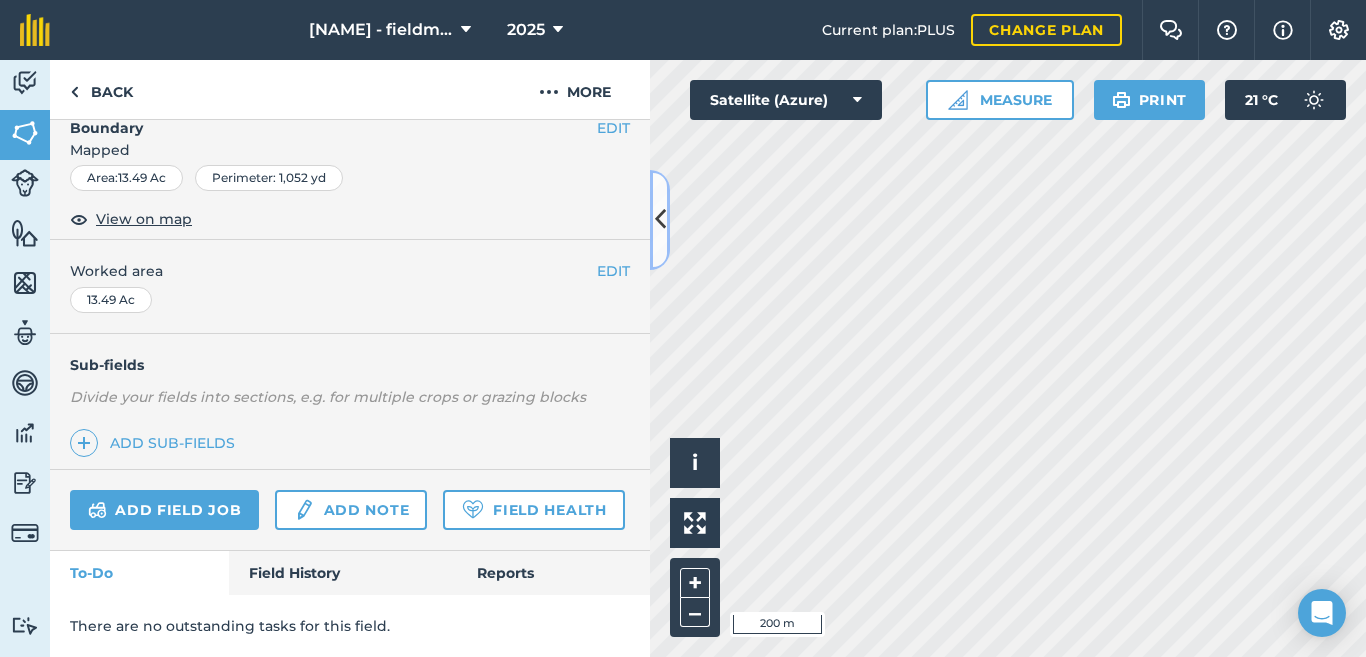 click at bounding box center [660, 219] 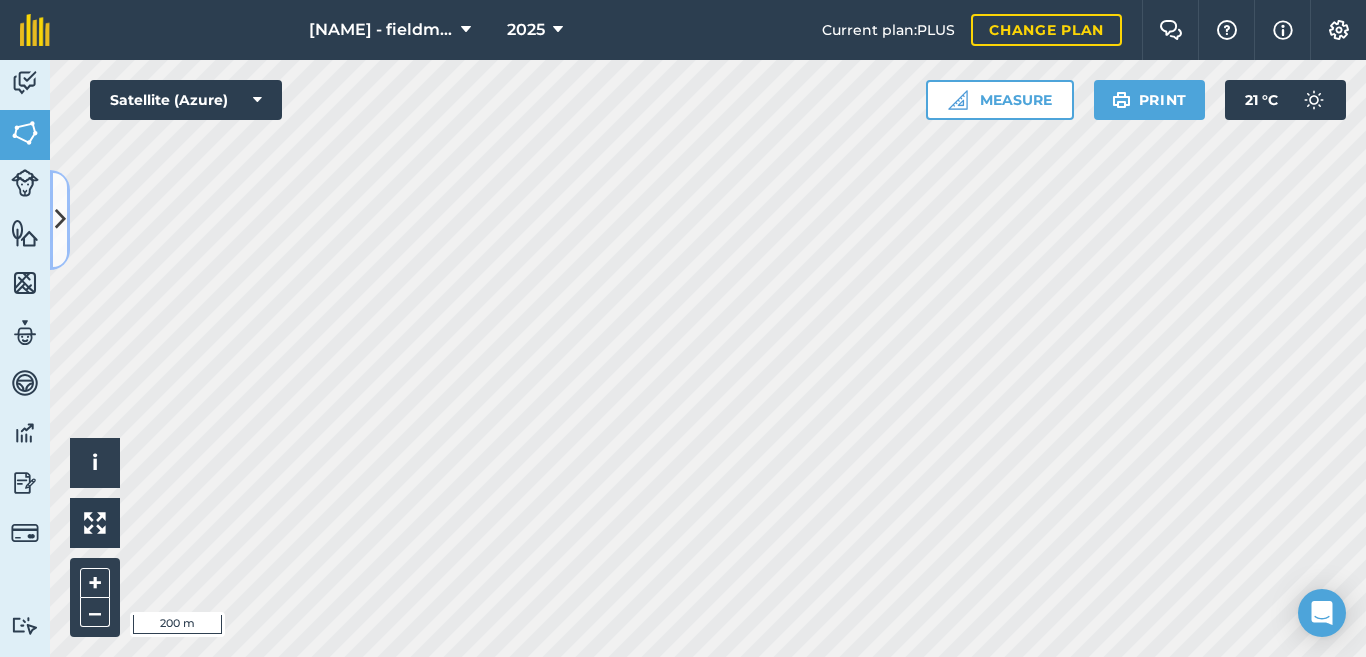 click at bounding box center [60, 220] 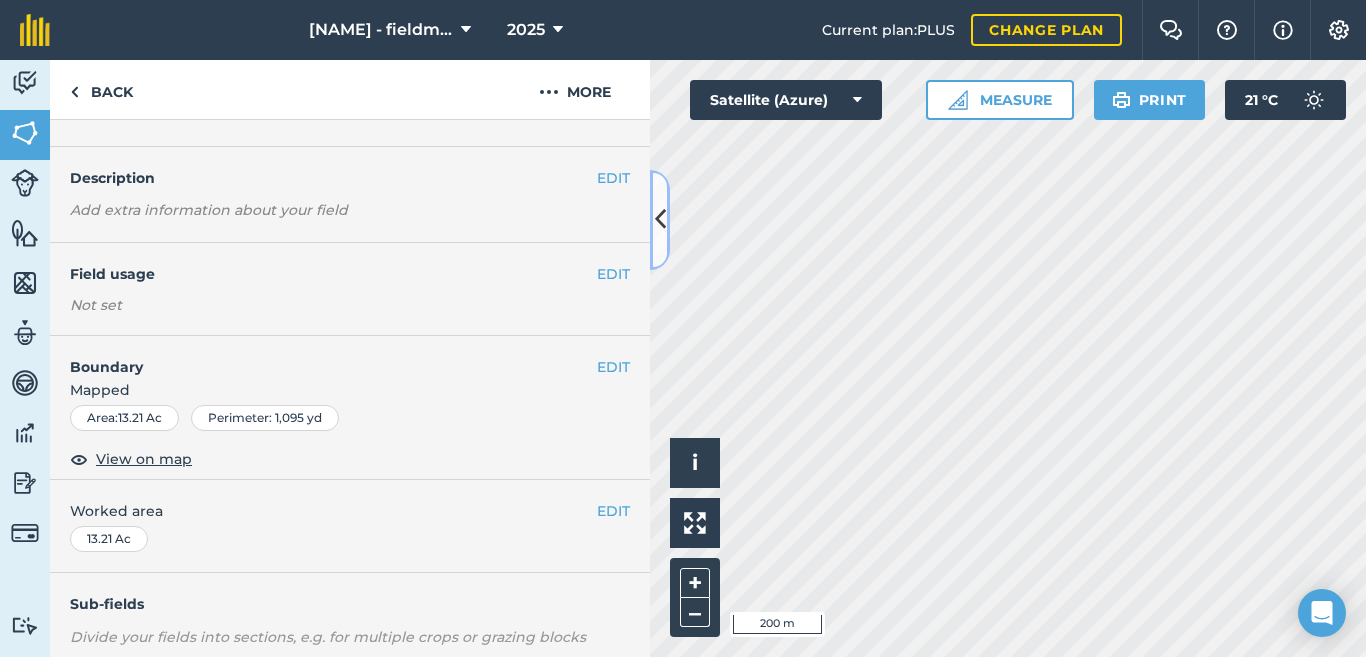 scroll, scrollTop: 38, scrollLeft: 0, axis: vertical 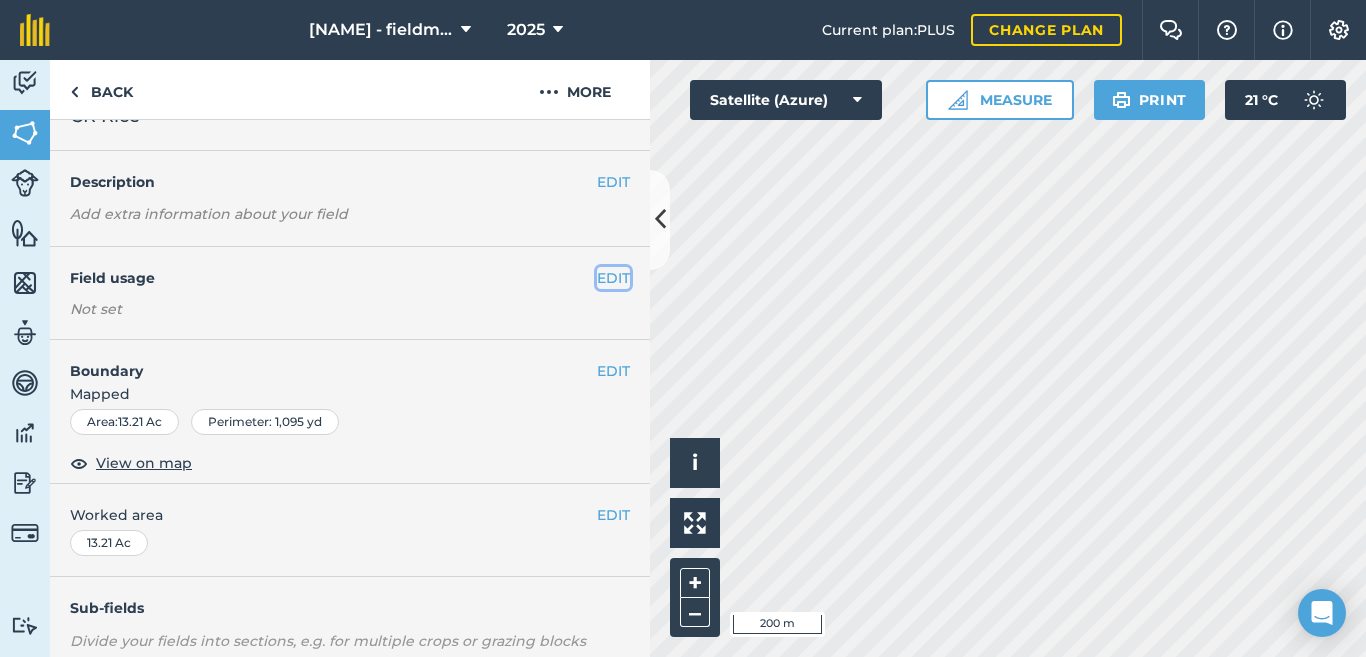 click on "EDIT" at bounding box center (613, 278) 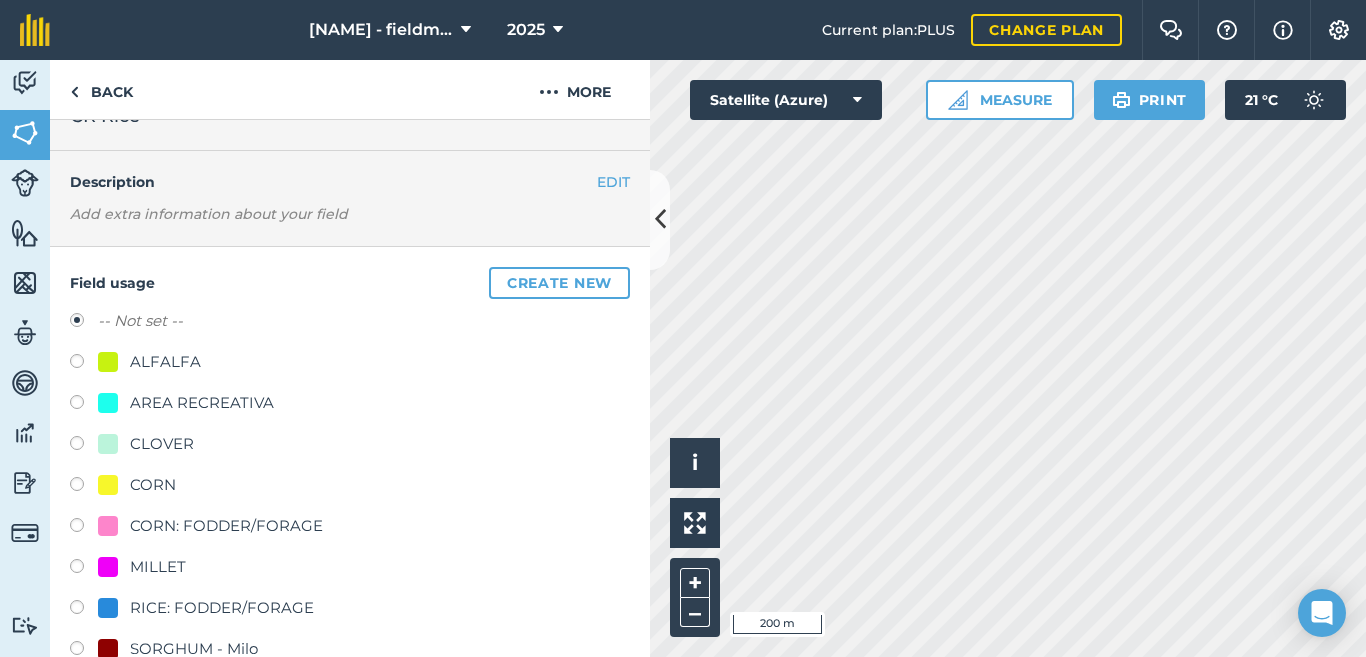 click at bounding box center [84, 569] 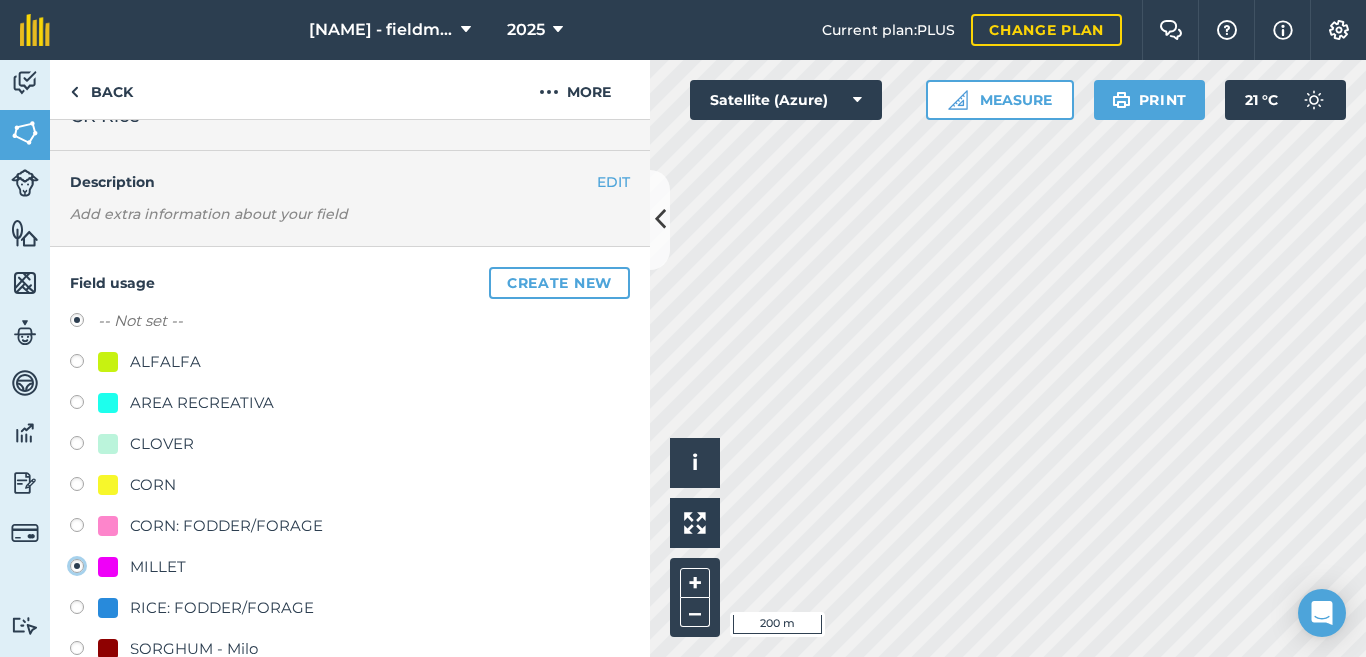 radio on "true" 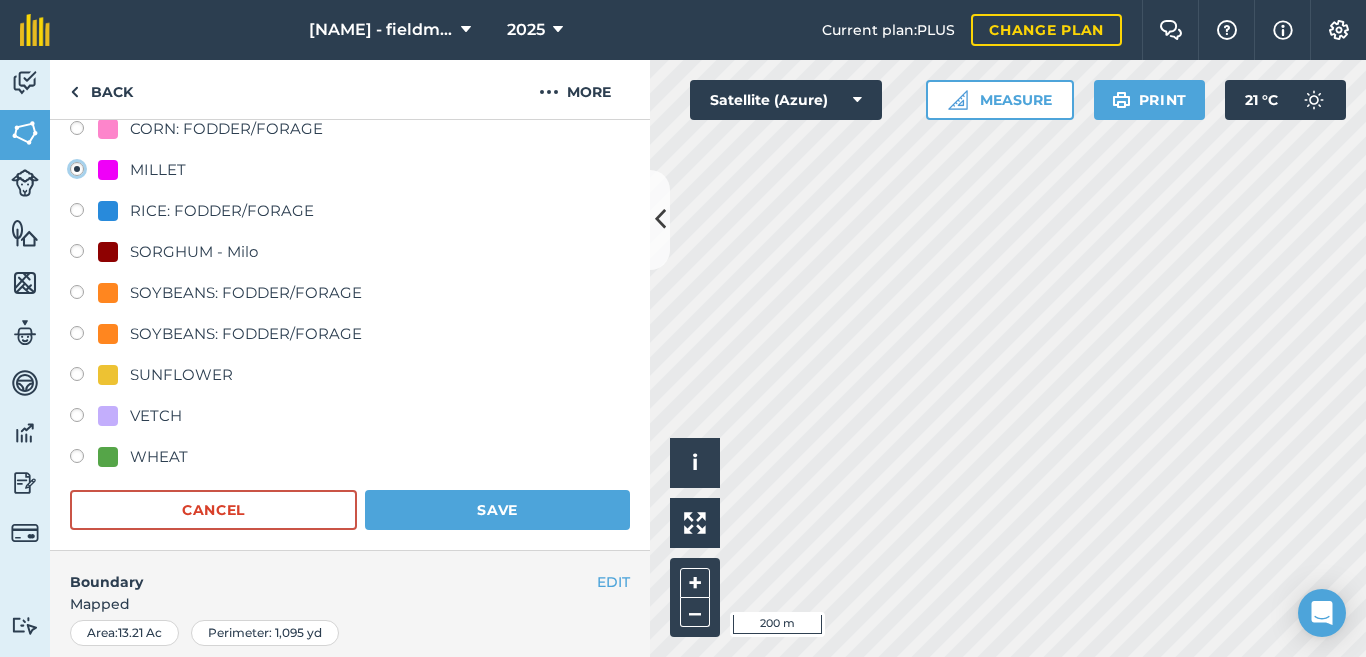scroll, scrollTop: 438, scrollLeft: 0, axis: vertical 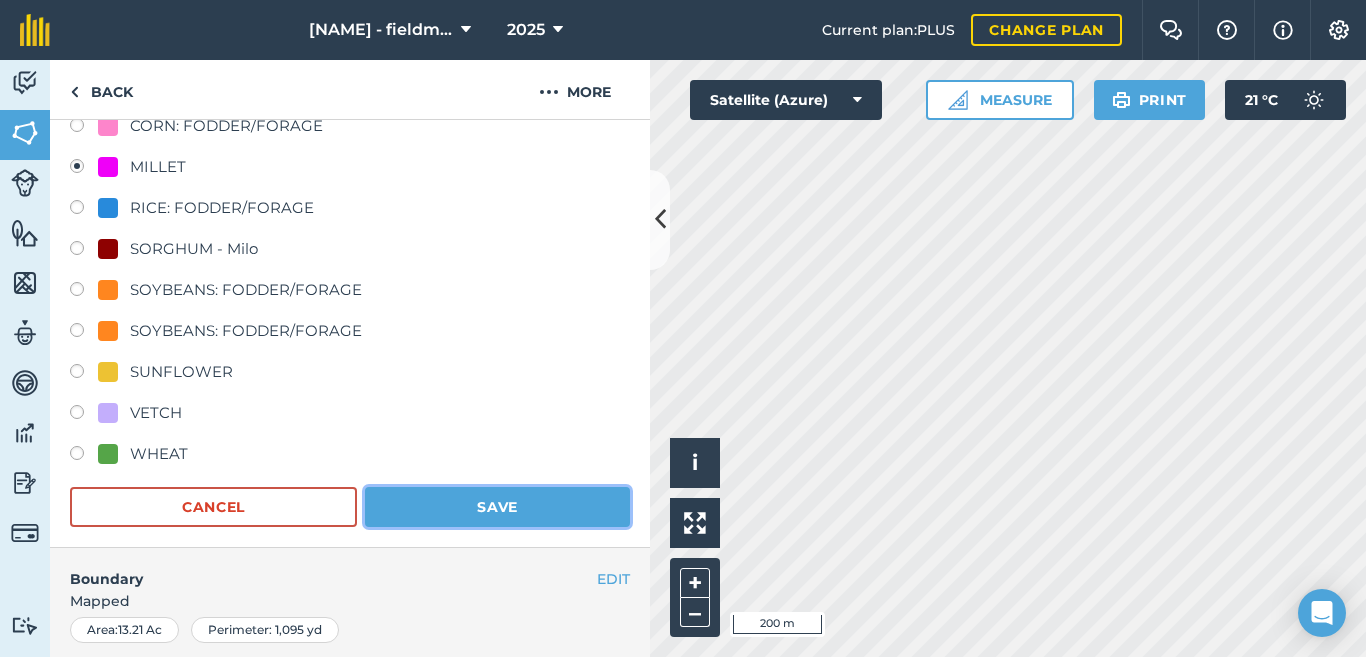 click on "Save" at bounding box center (497, 507) 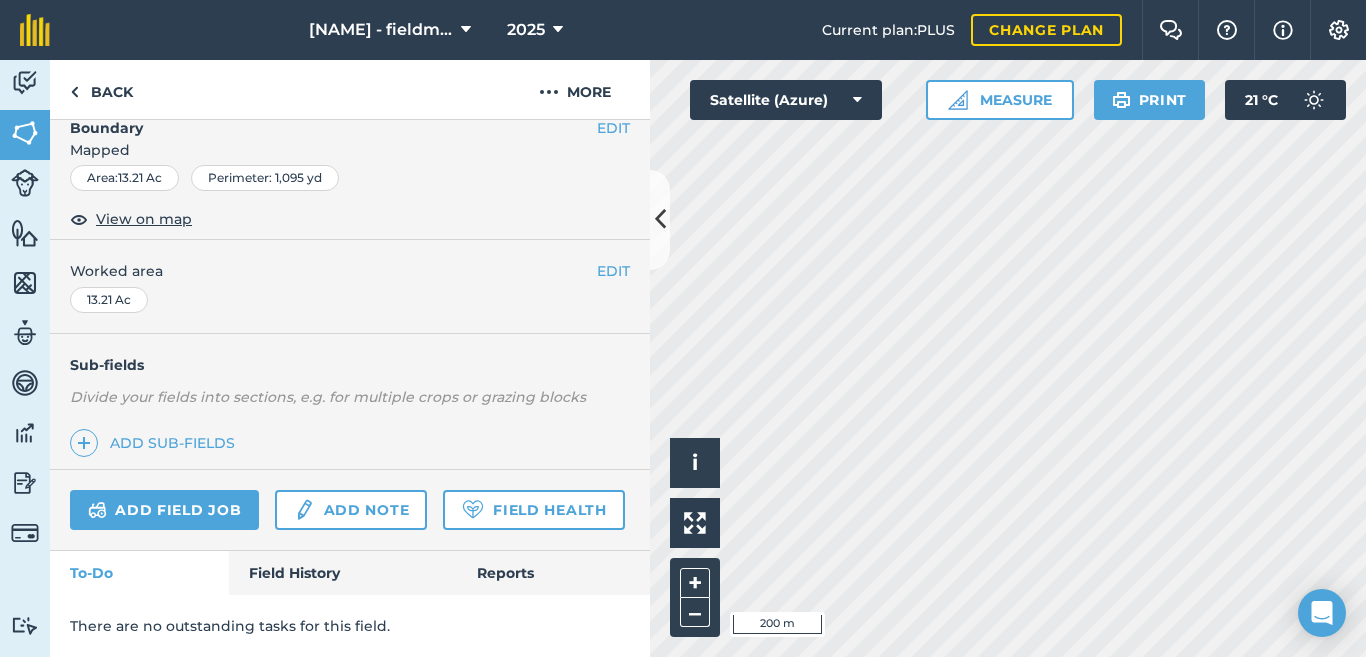 scroll, scrollTop: 340, scrollLeft: 0, axis: vertical 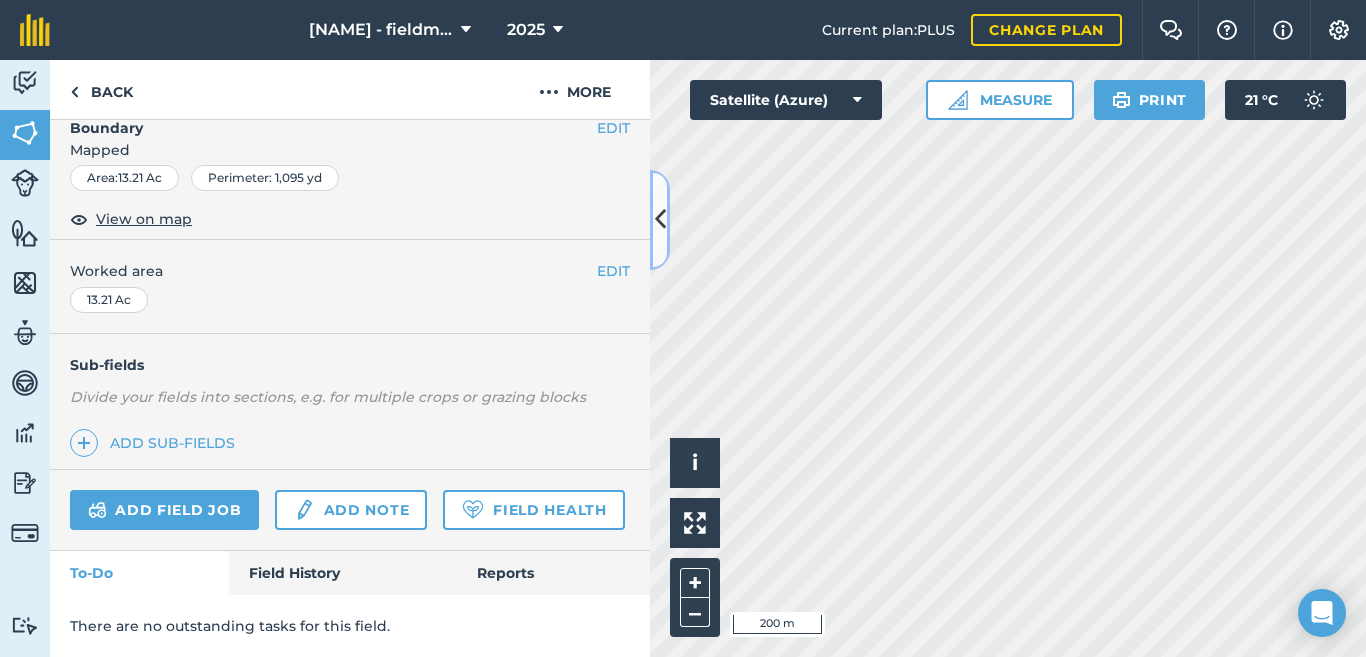 click at bounding box center (660, 219) 